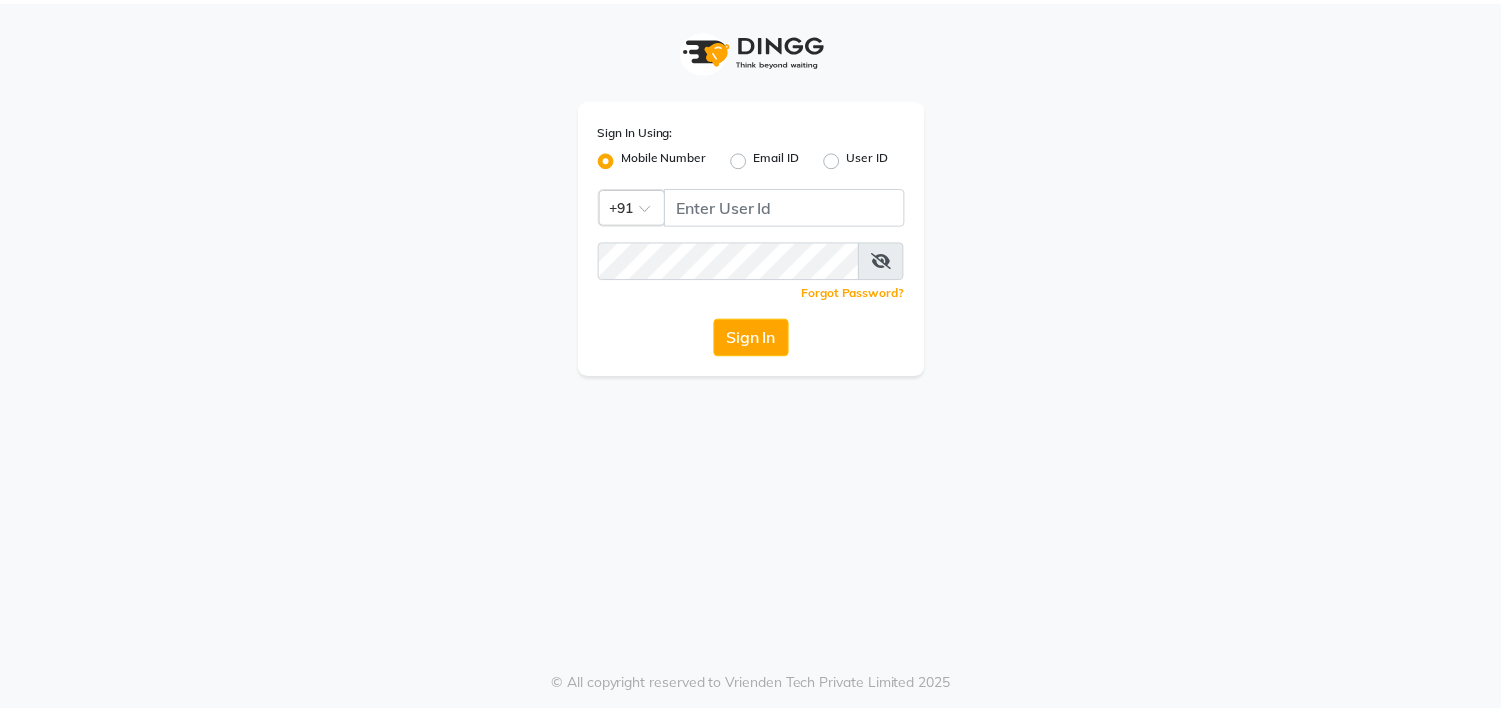 scroll, scrollTop: 0, scrollLeft: 0, axis: both 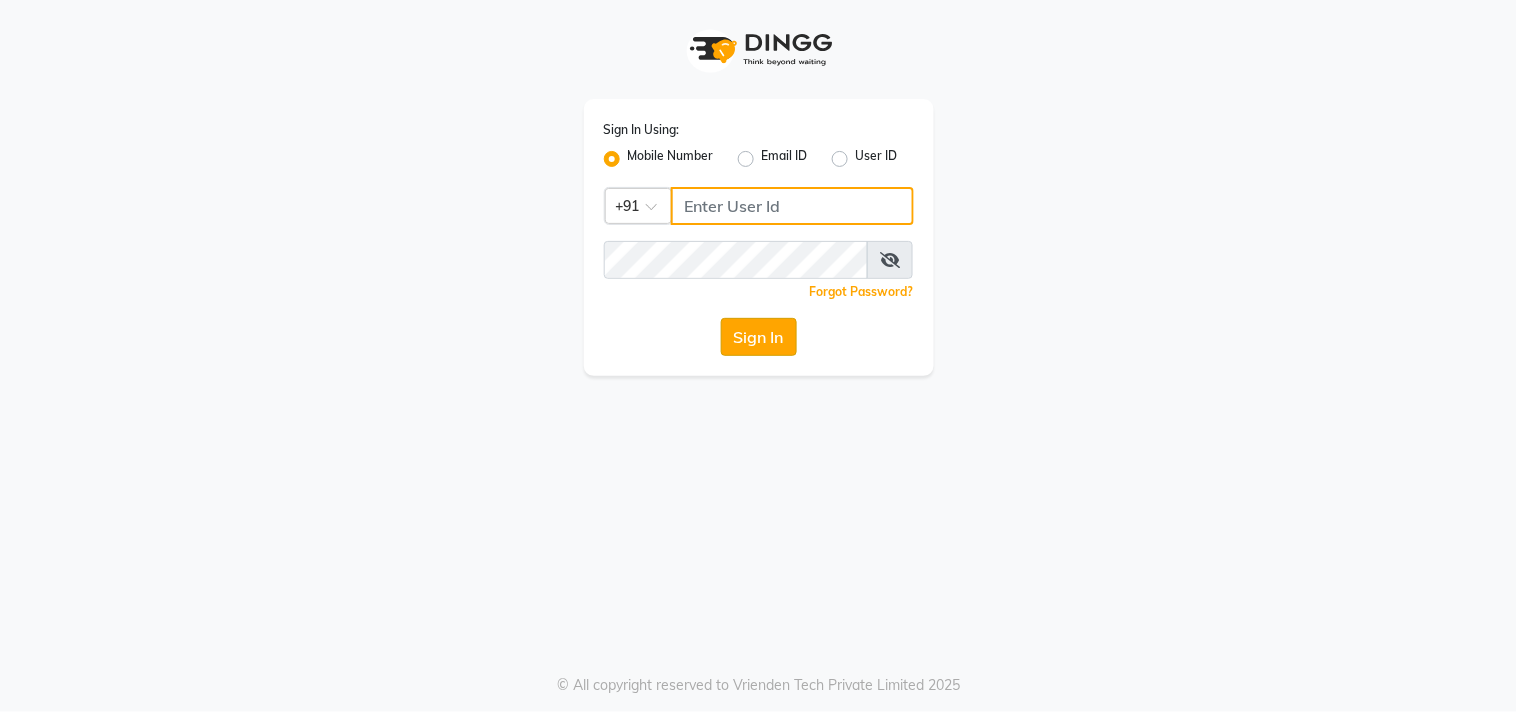 type on "[PHONE]" 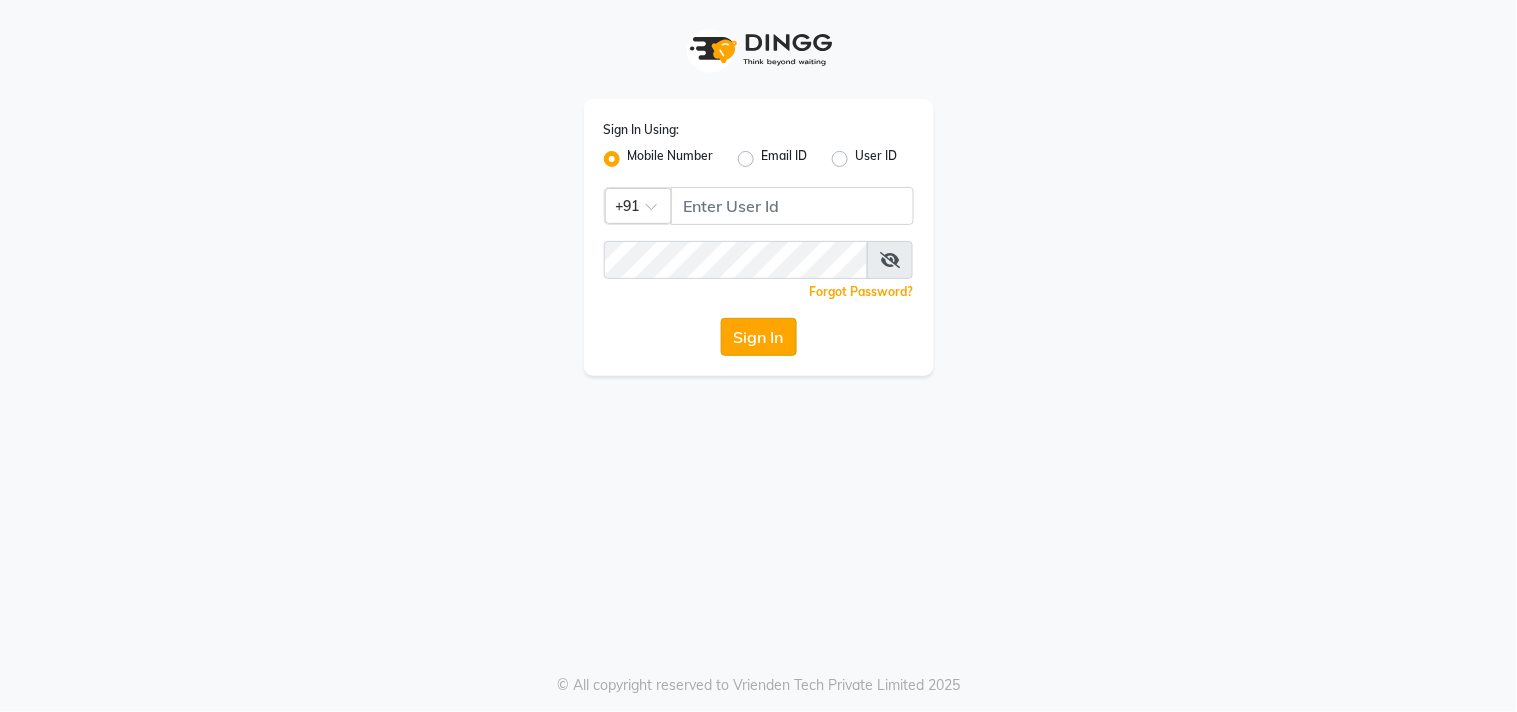 click on "Sign In" 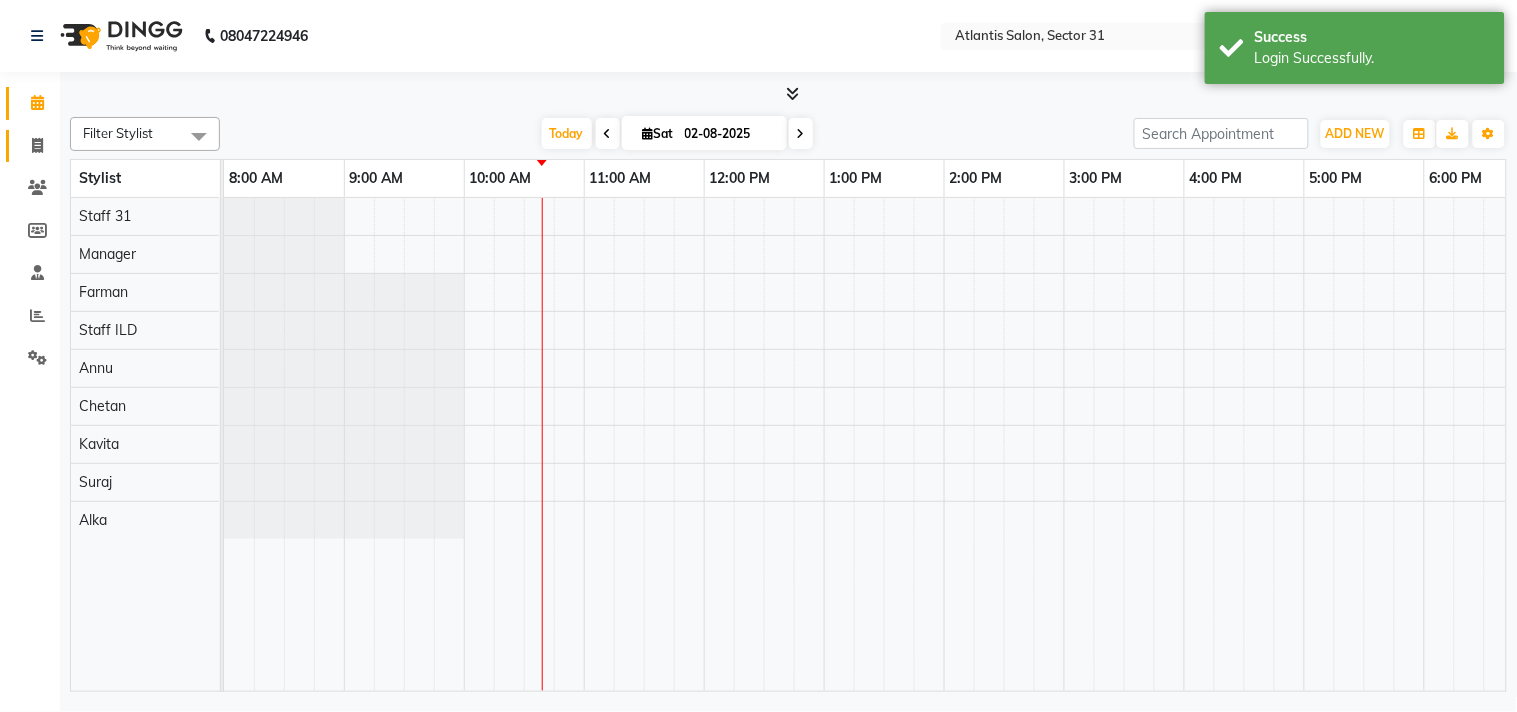 click 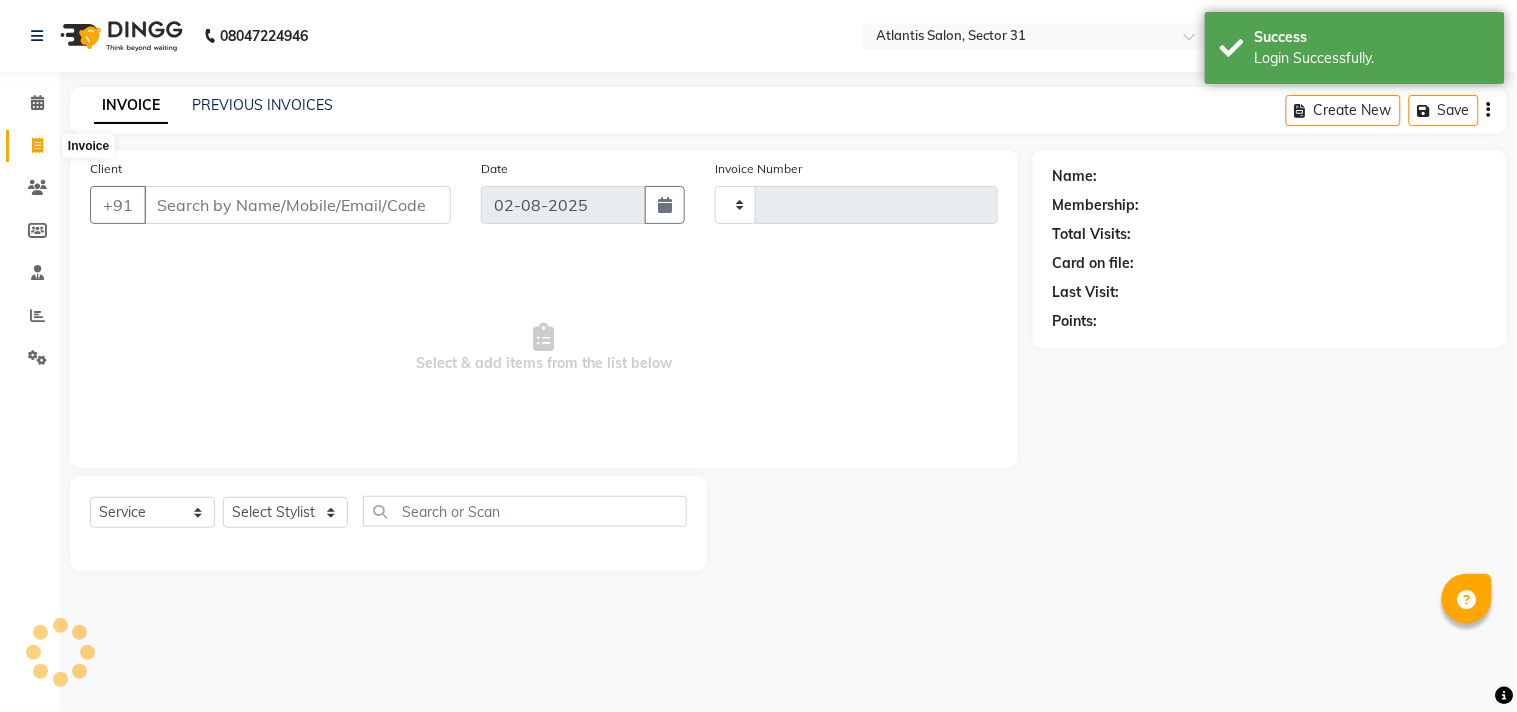 select on "en" 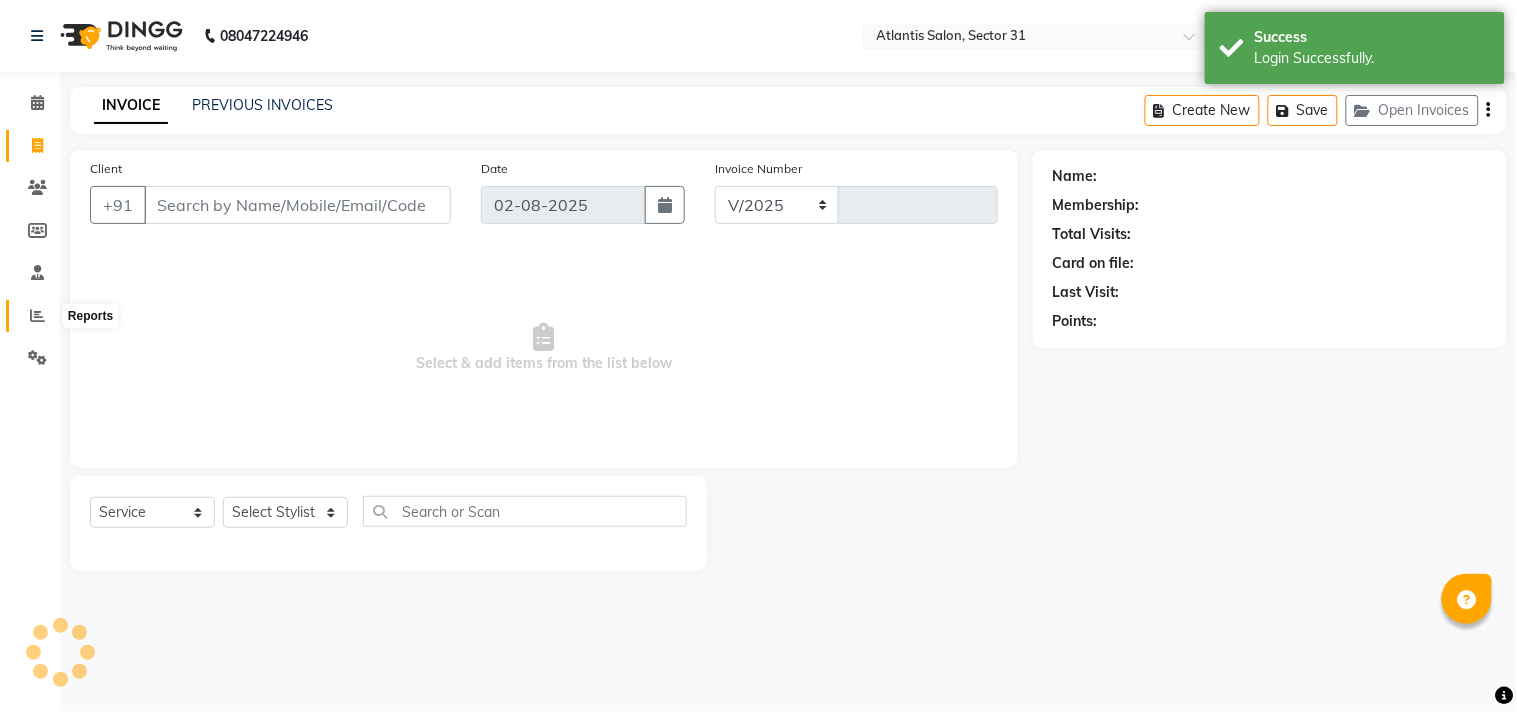 select on "4391" 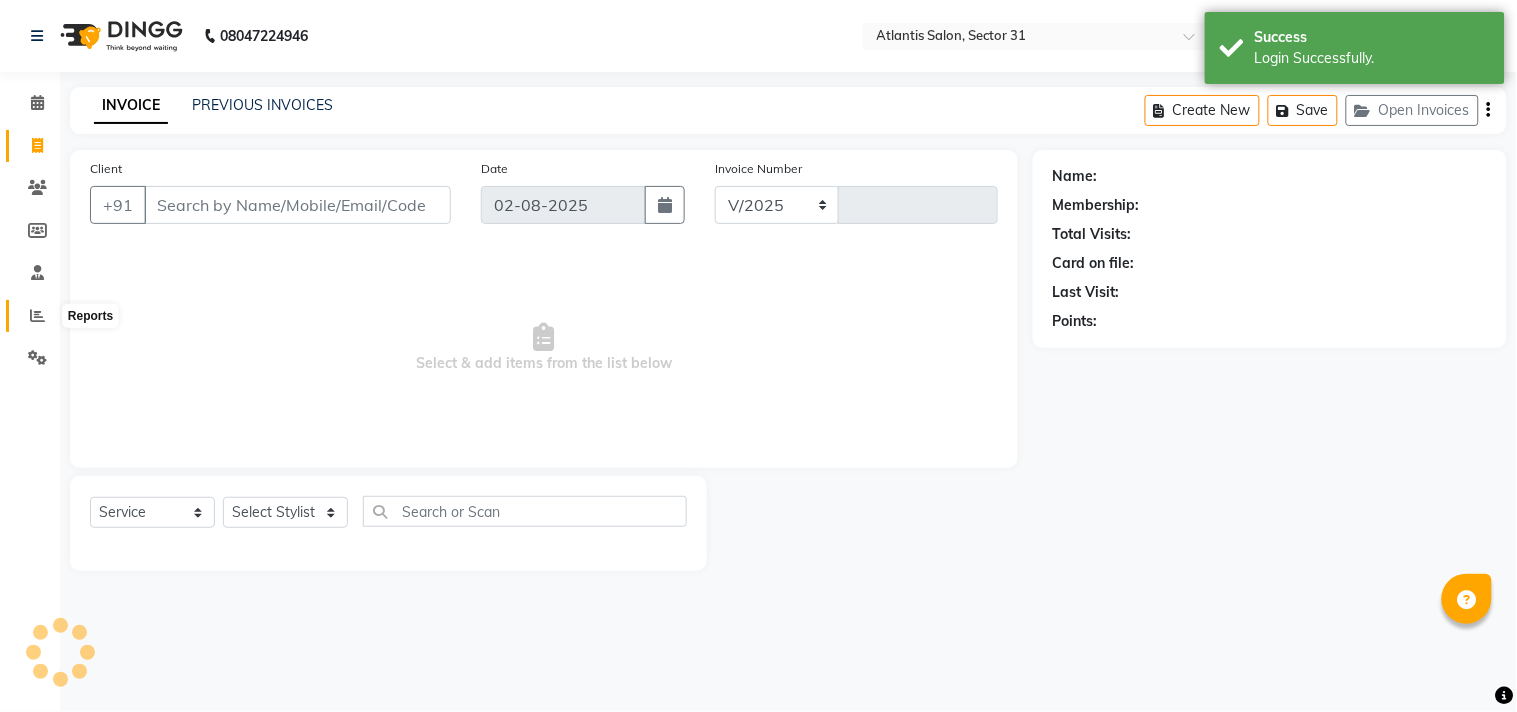 type on "1834" 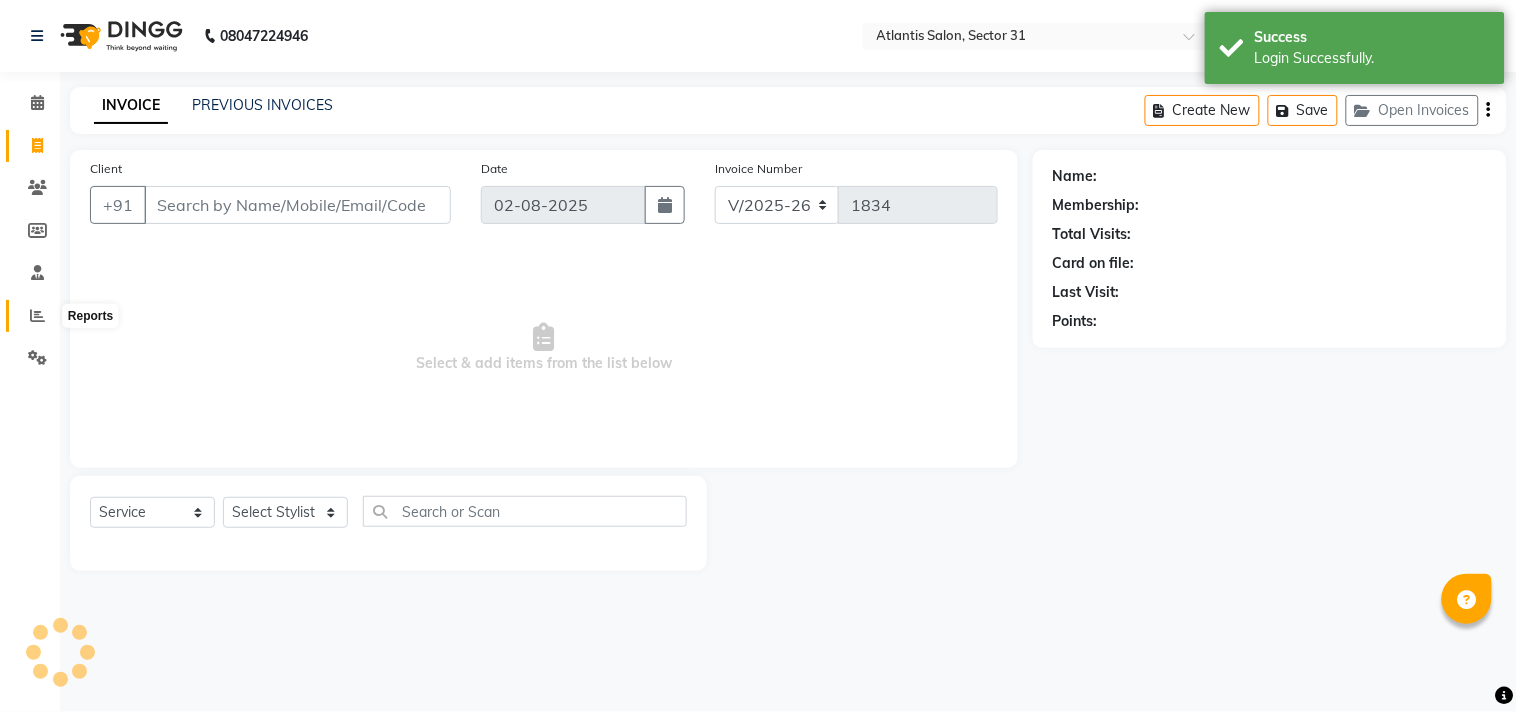 click 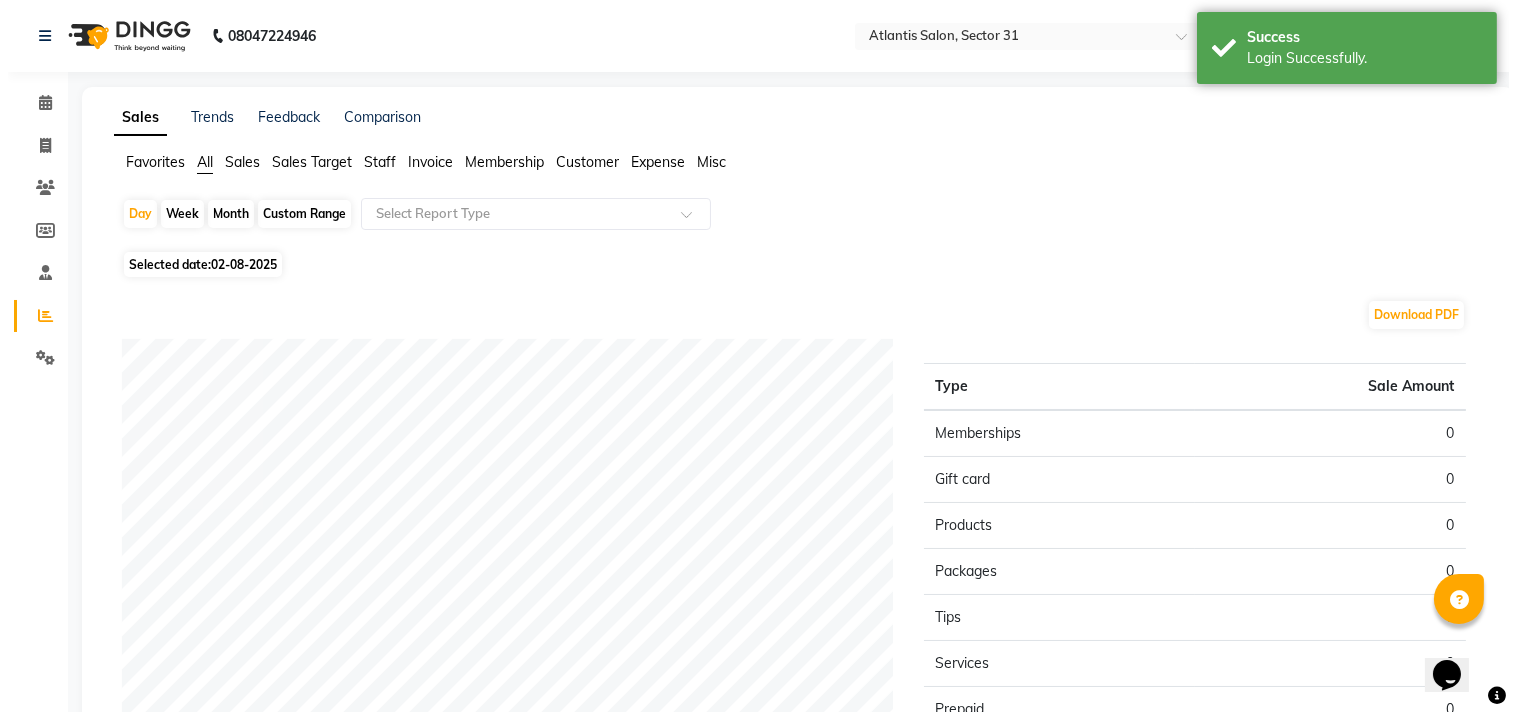 scroll, scrollTop: 0, scrollLeft: 0, axis: both 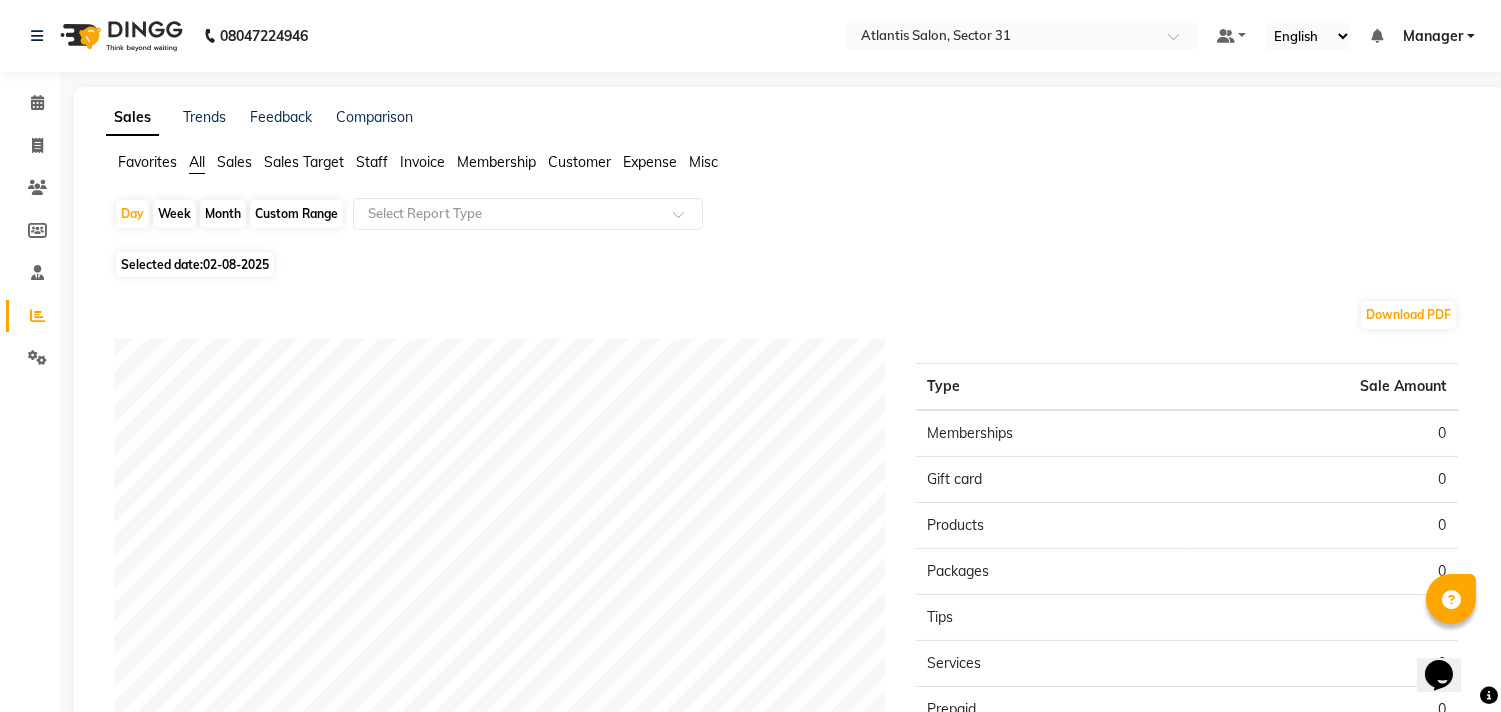 click on "Staff" 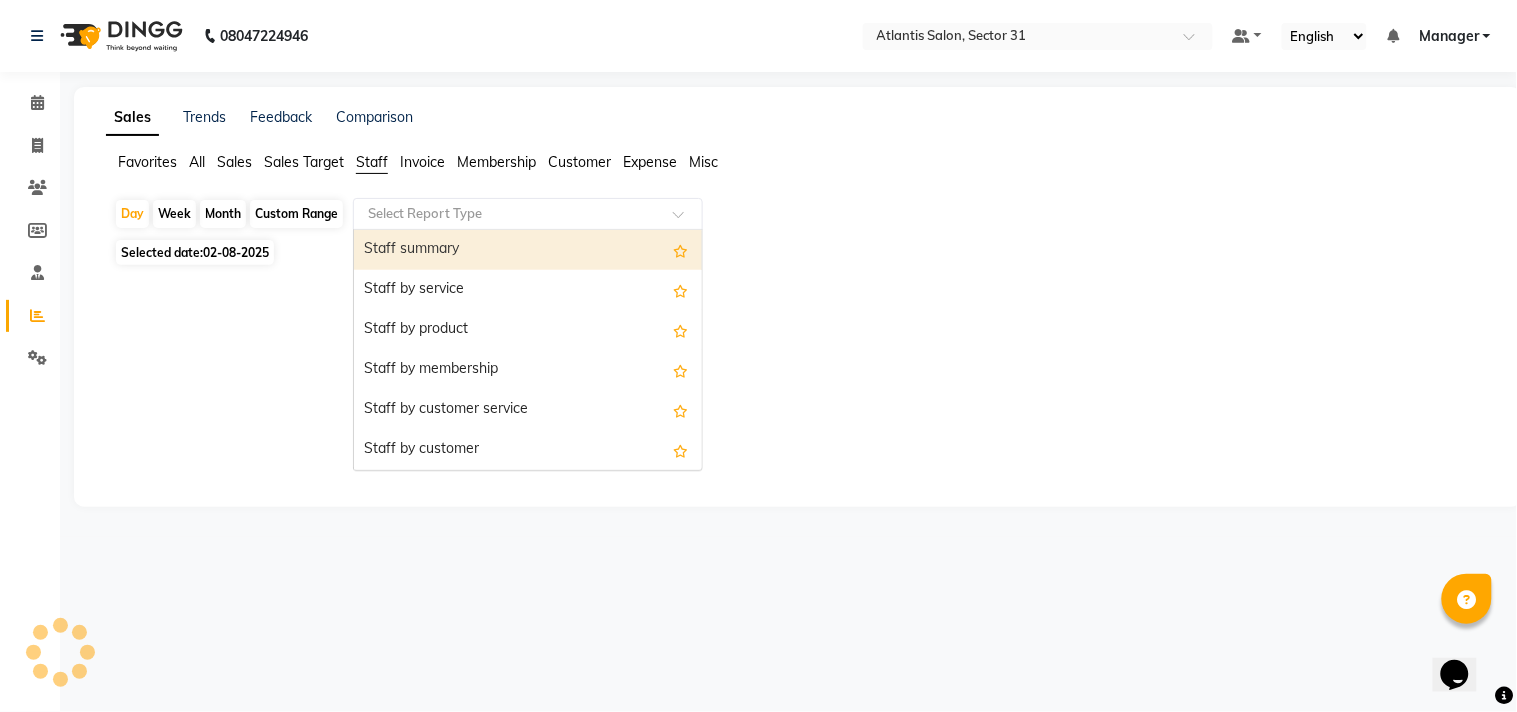 click 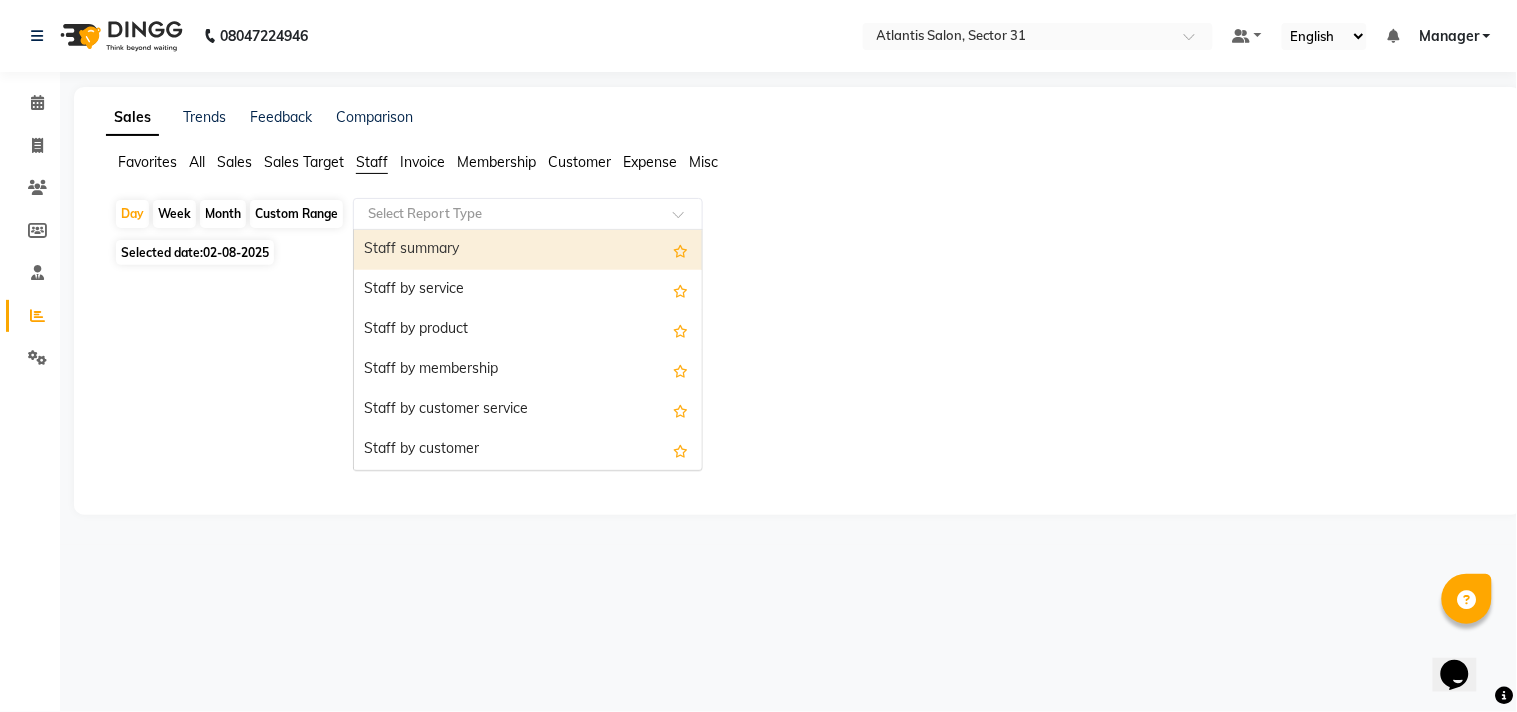 drag, startPoint x: 416, startPoint y: 255, endPoint x: 375, endPoint y: 243, distance: 42.72002 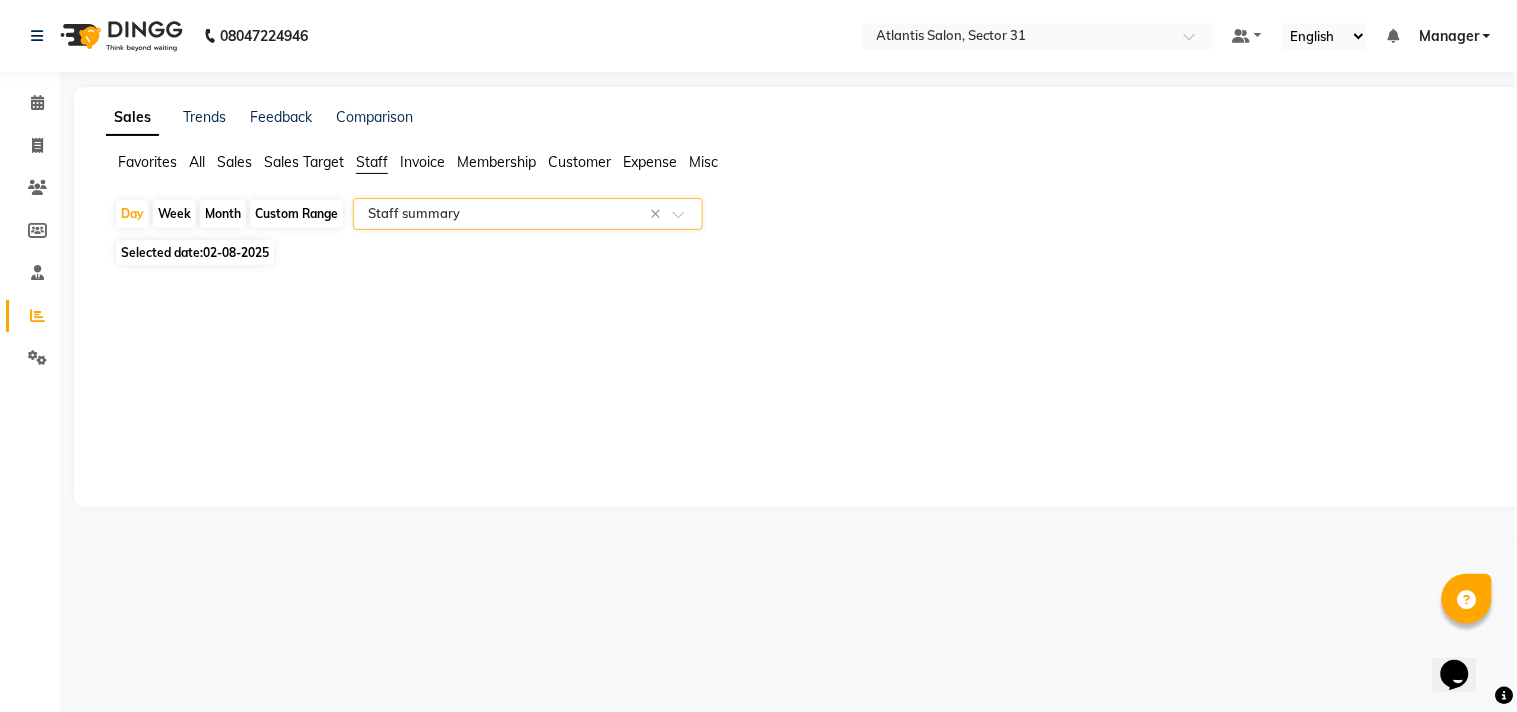 click on "Month" 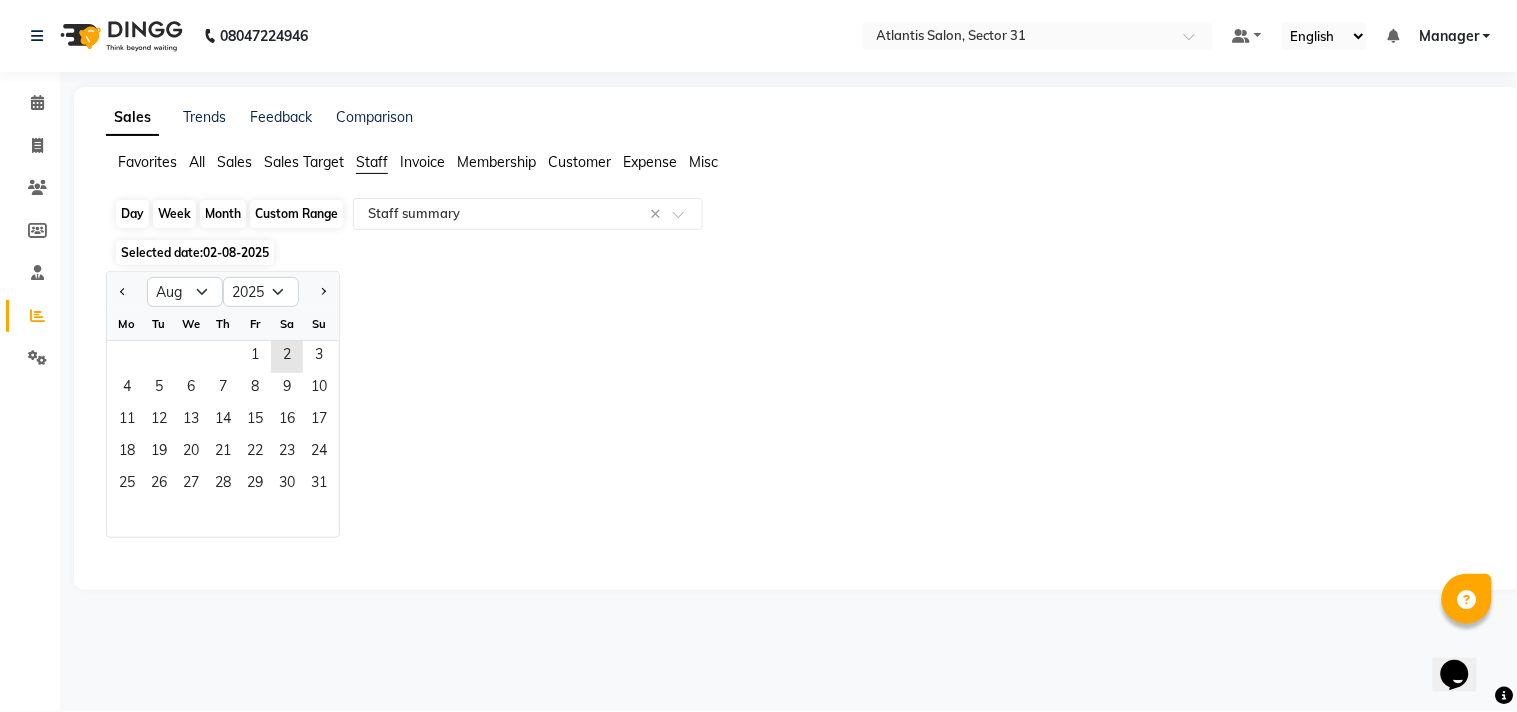 click on "Month" 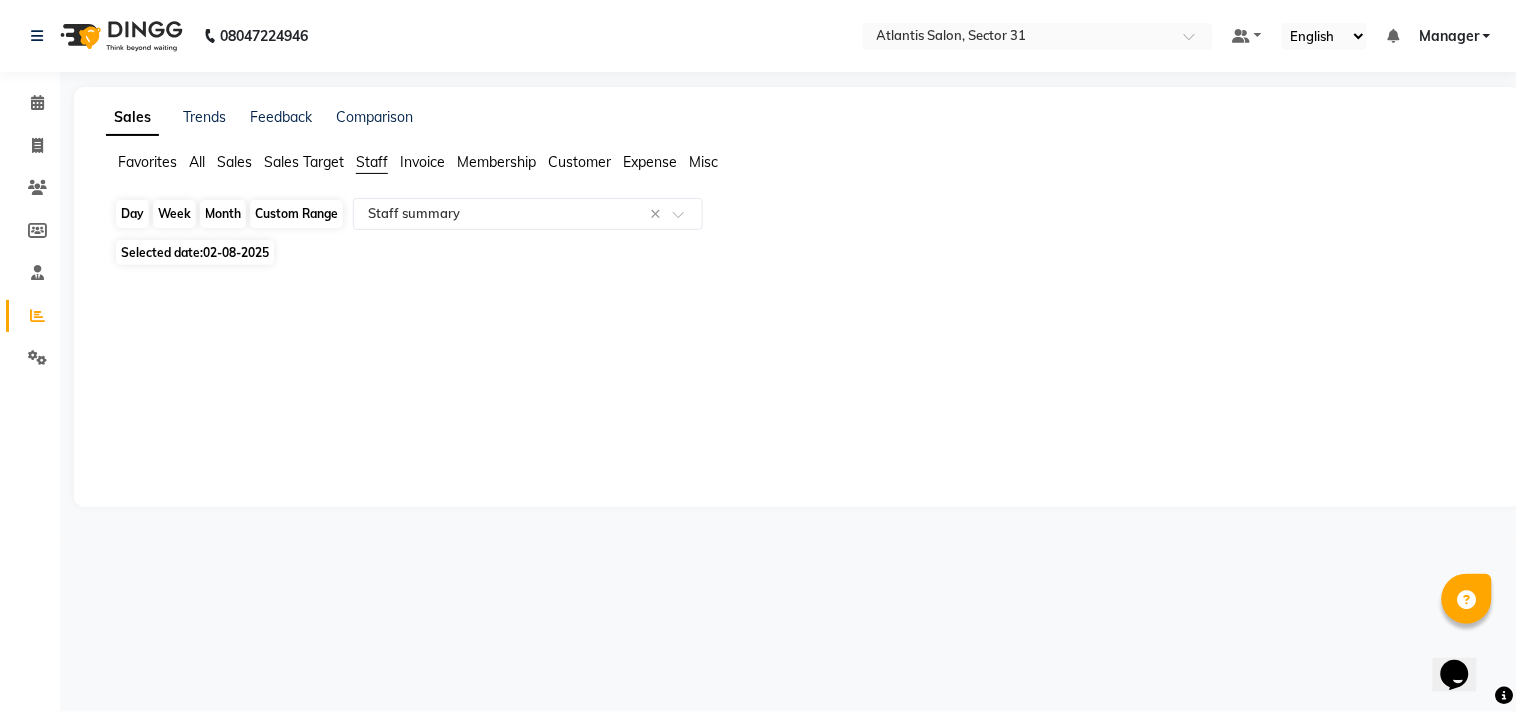 click on "Month" 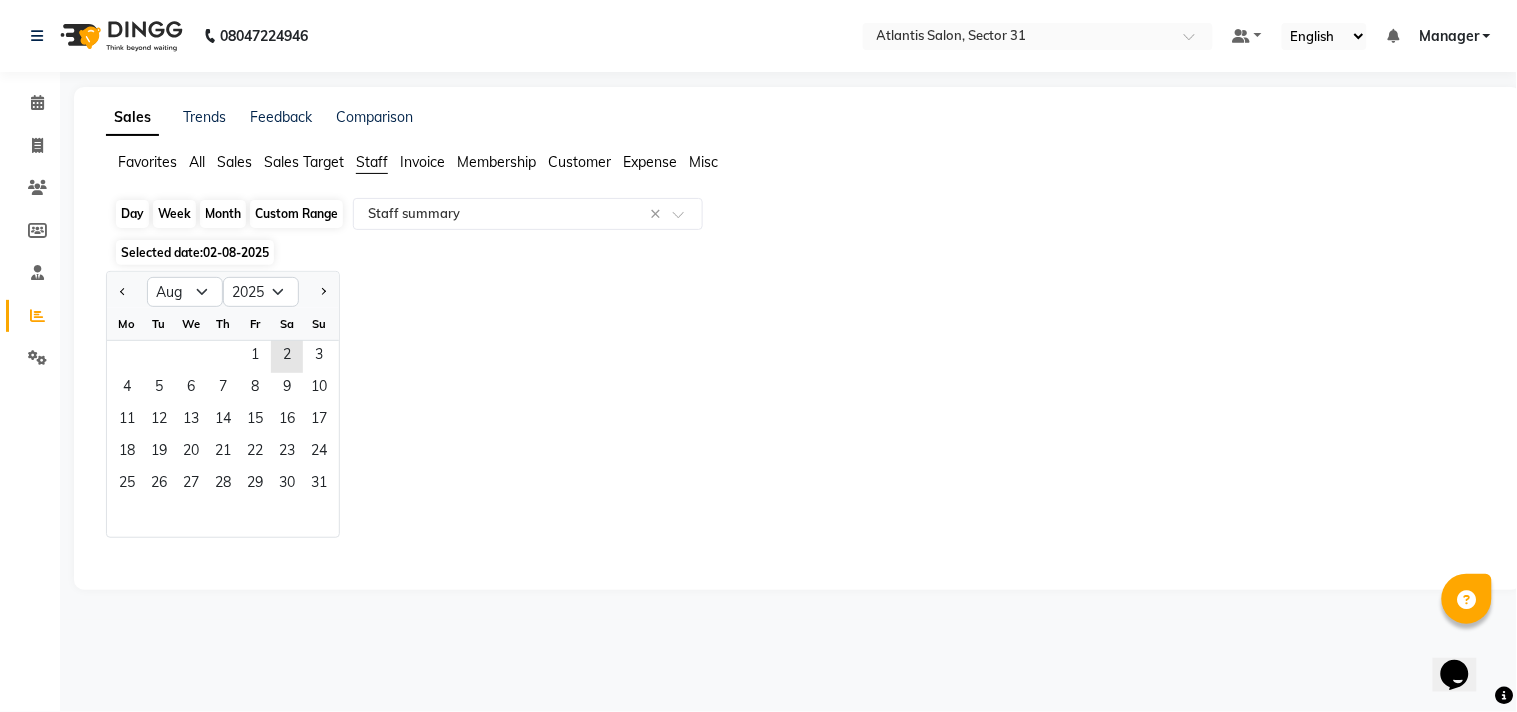 click on "Month" 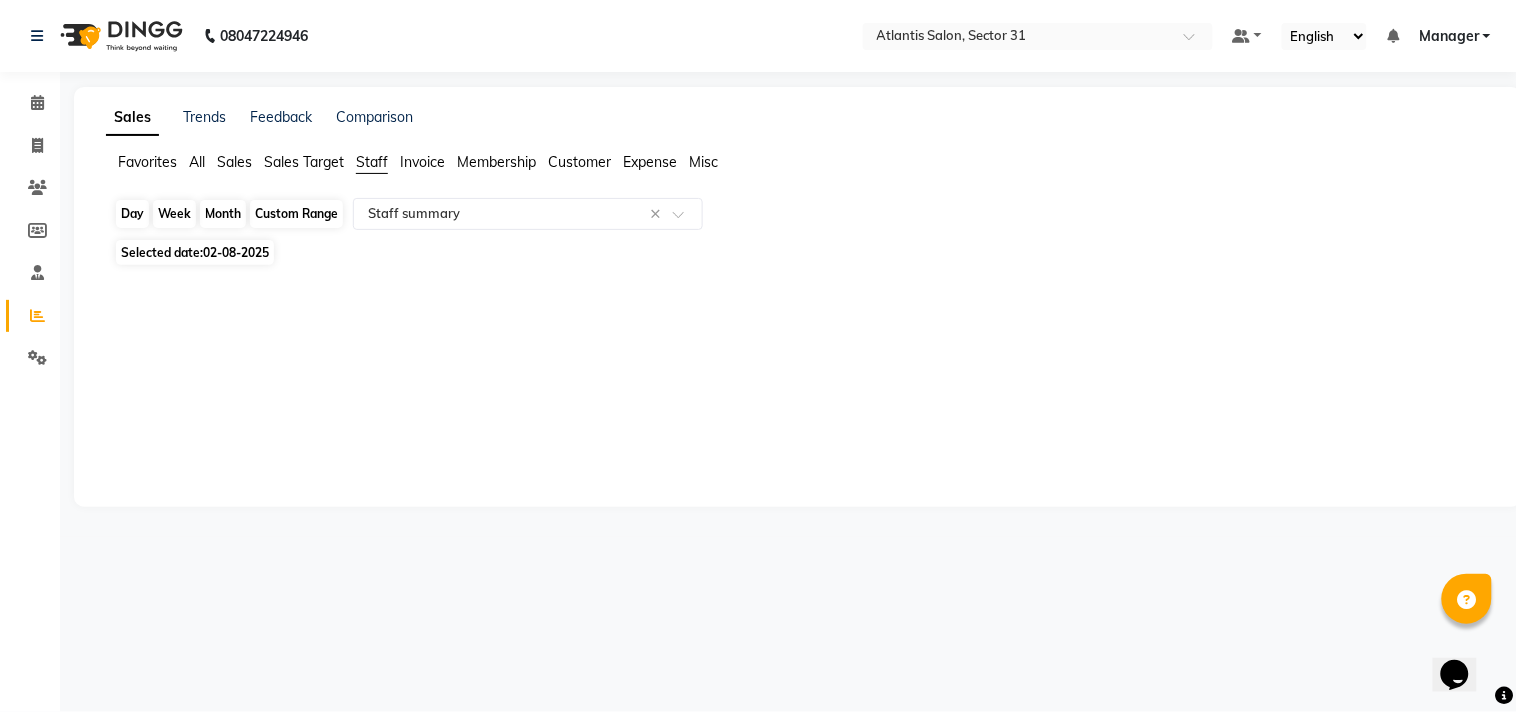 click on "Month" 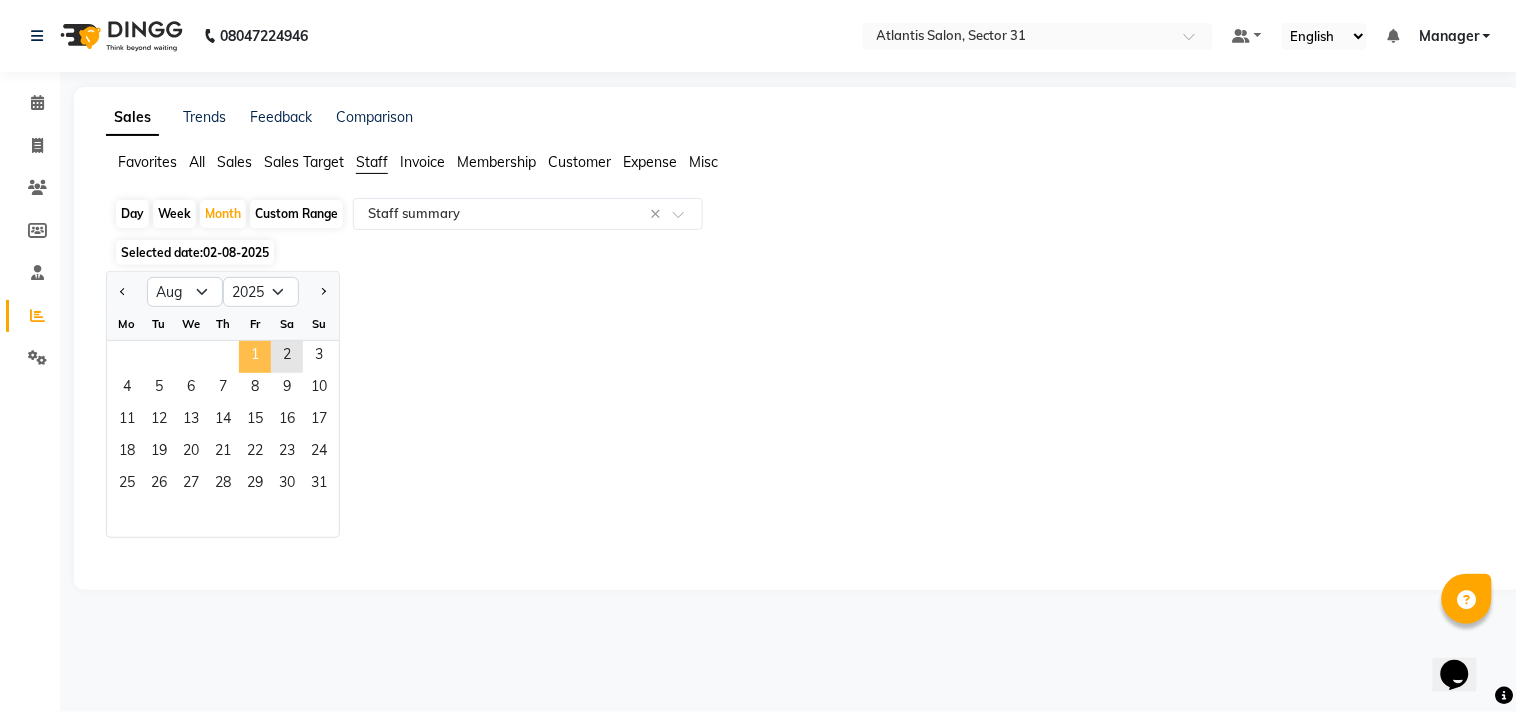 click on "1" 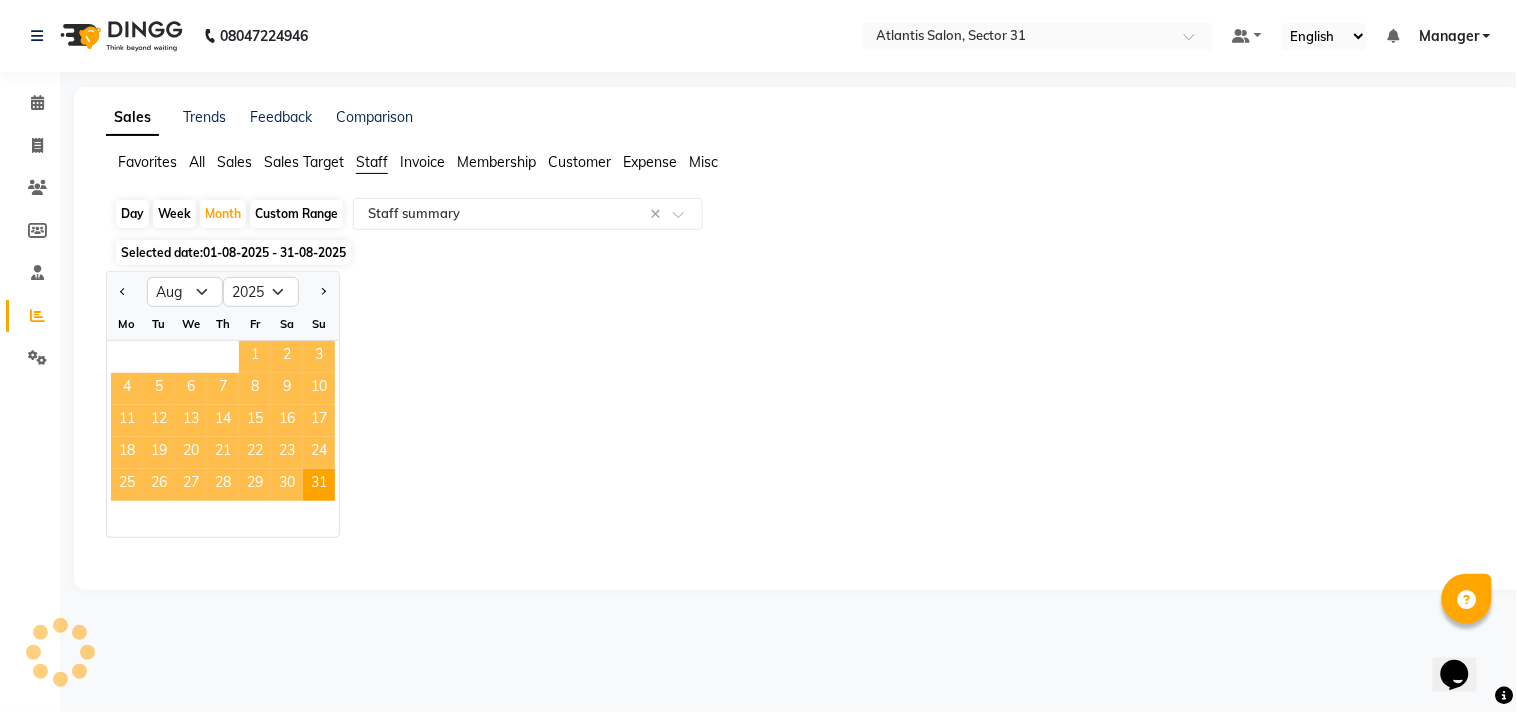 select on "full_report" 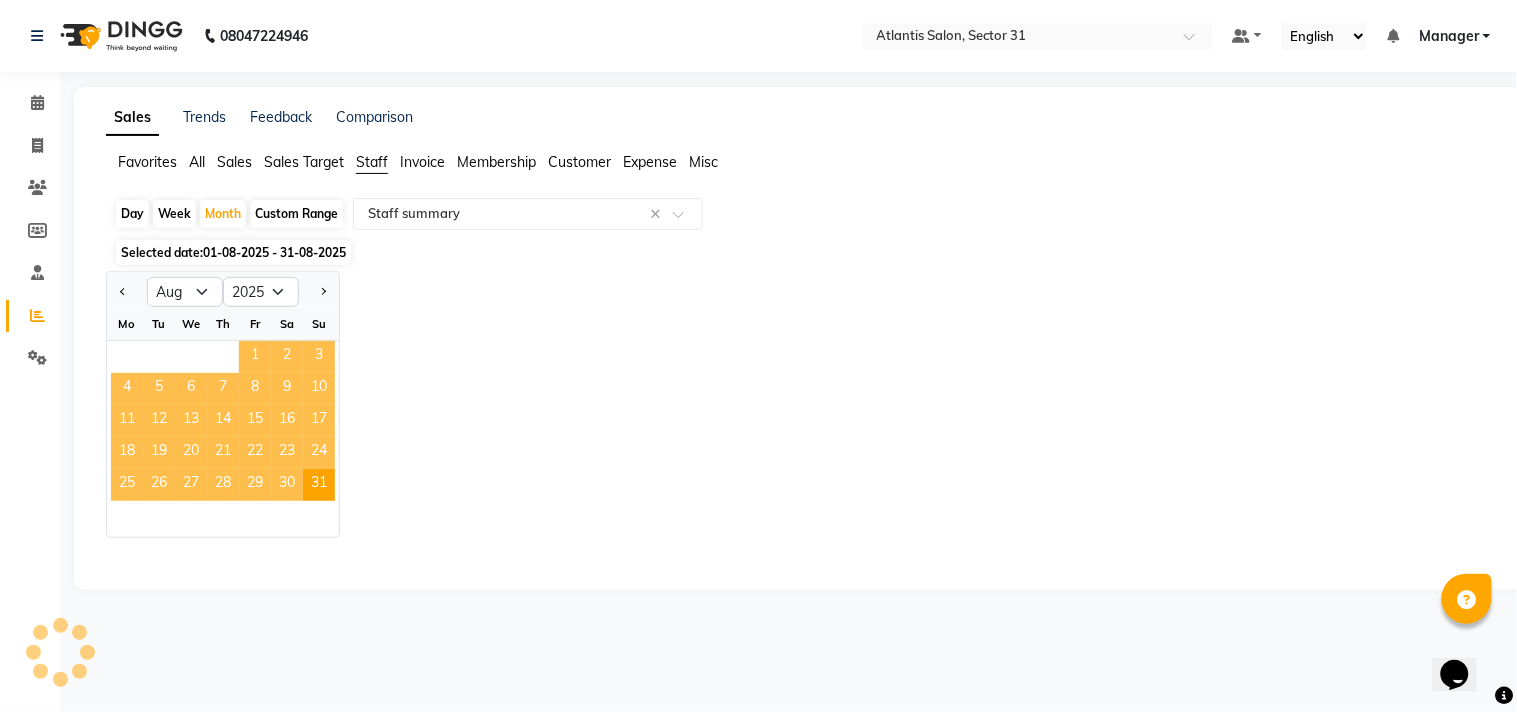 select on "csv" 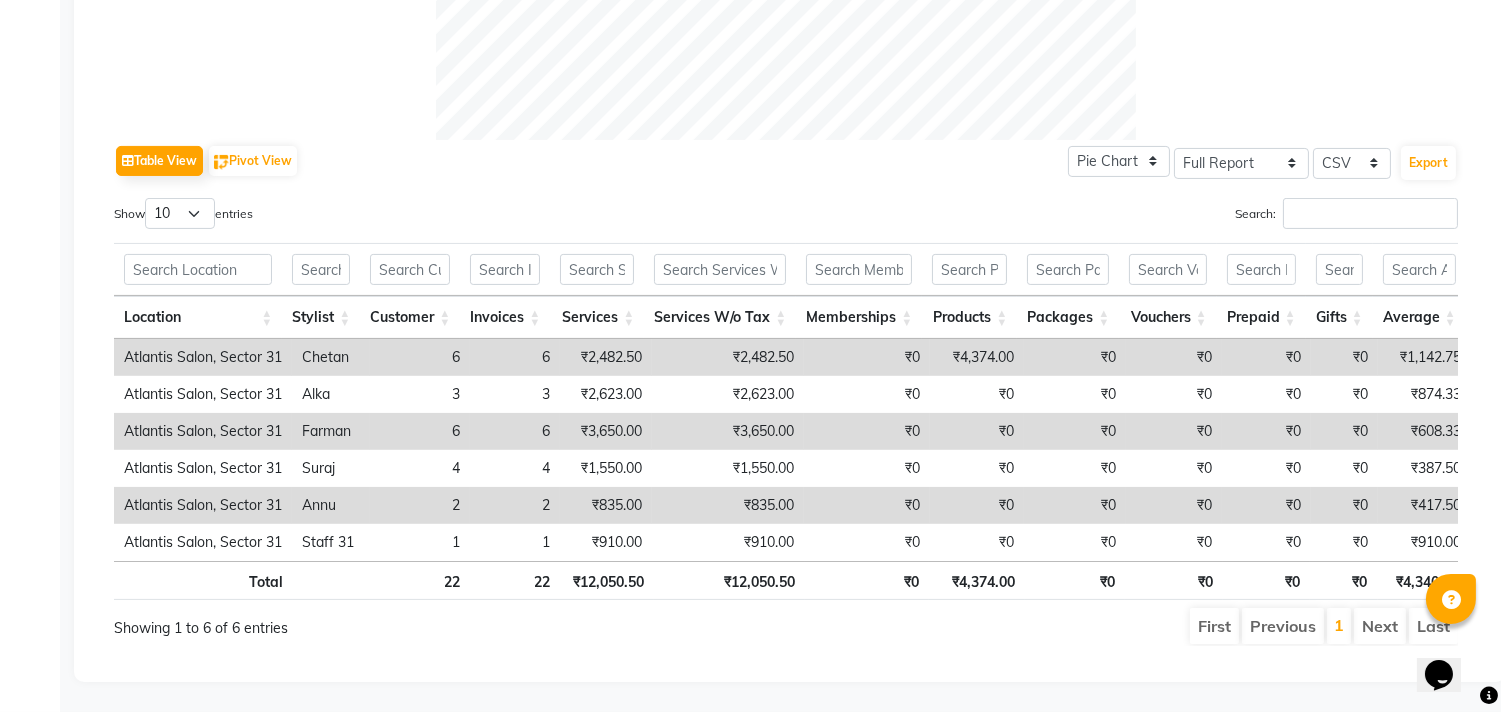 scroll, scrollTop: 0, scrollLeft: 0, axis: both 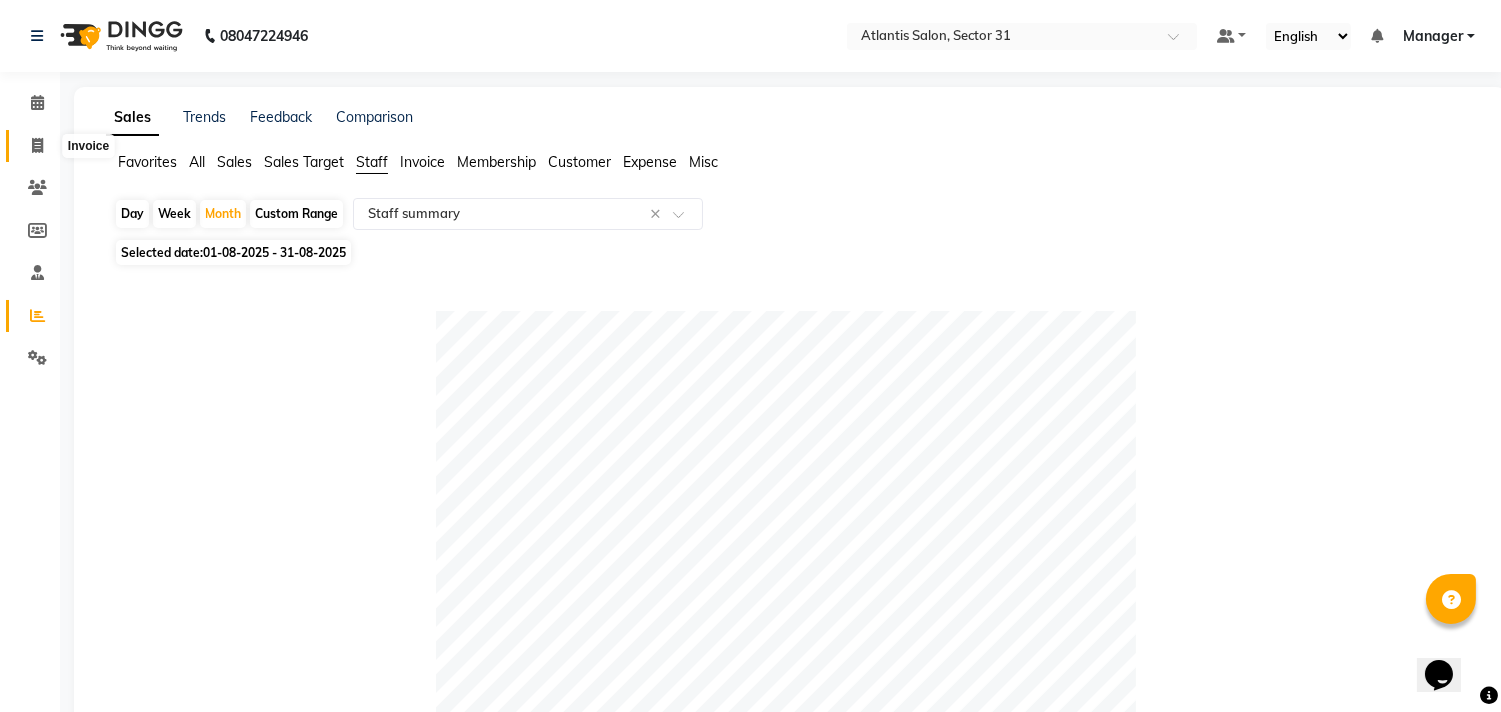 drag, startPoint x: 37, startPoint y: 151, endPoint x: 64, endPoint y: 152, distance: 27.018513 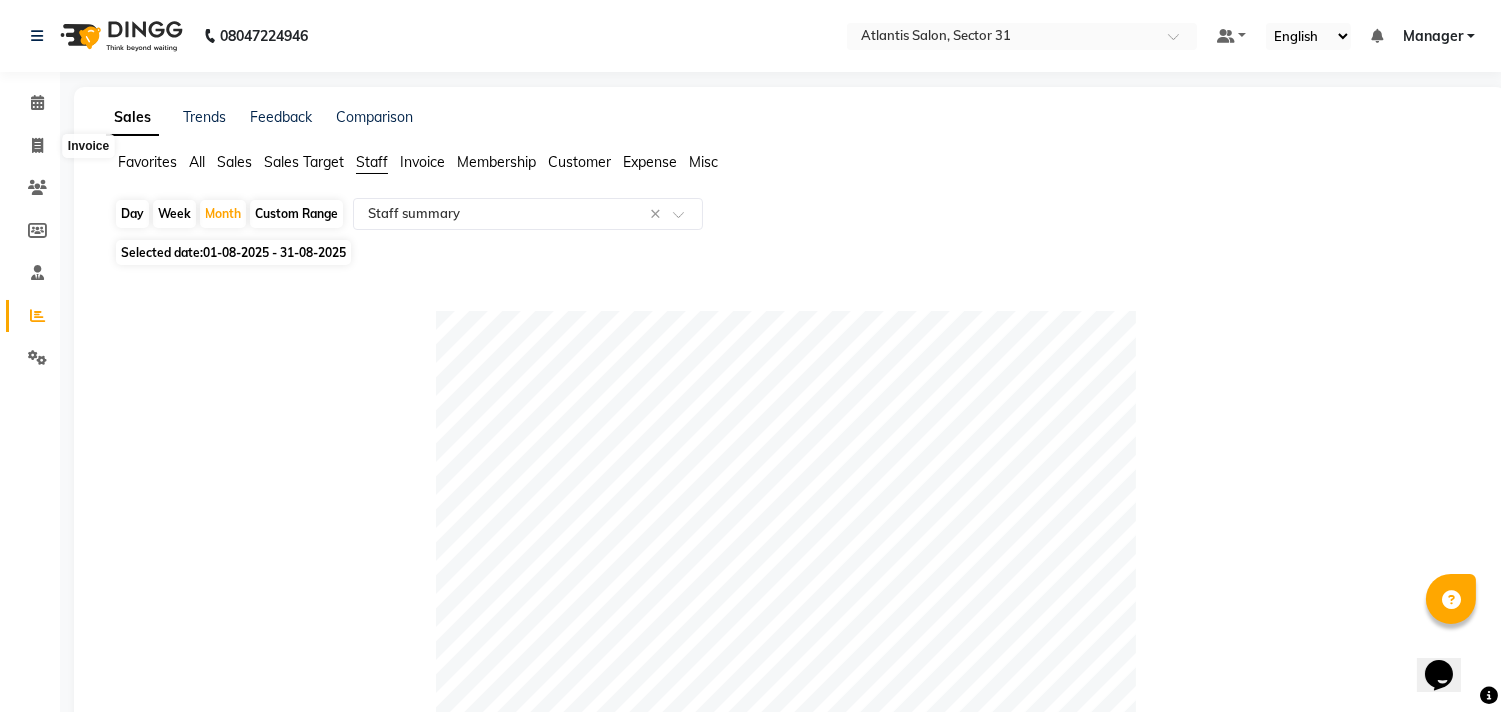 select on "service" 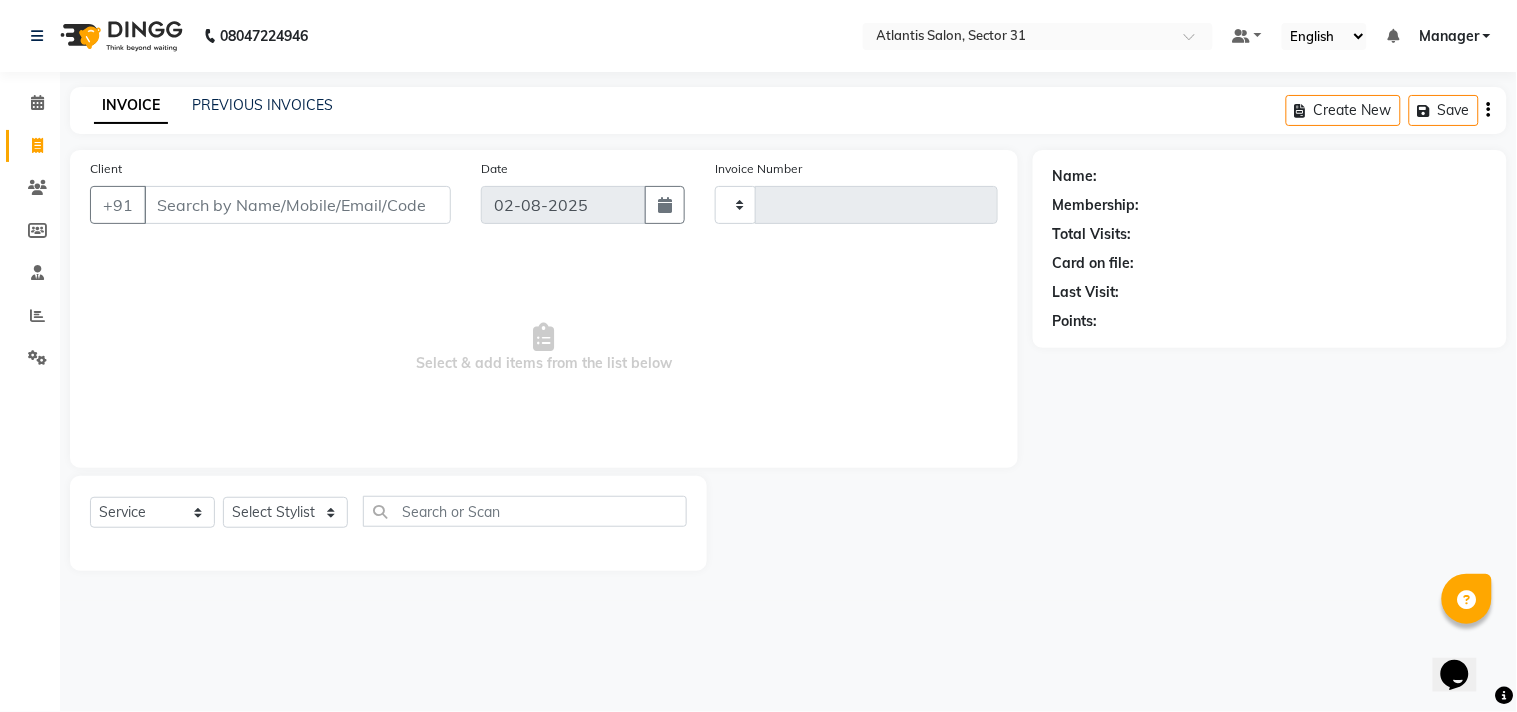 type on "1834" 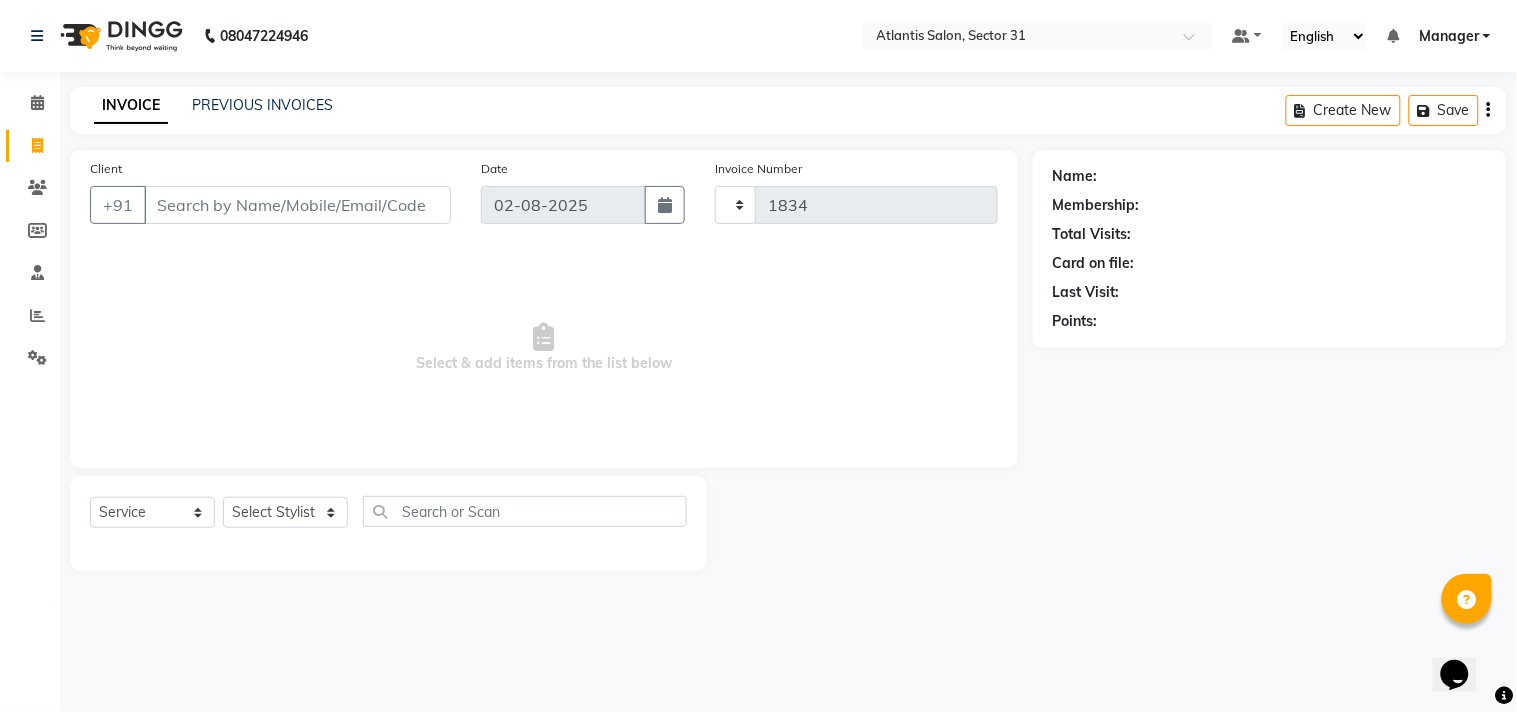 select on "4391" 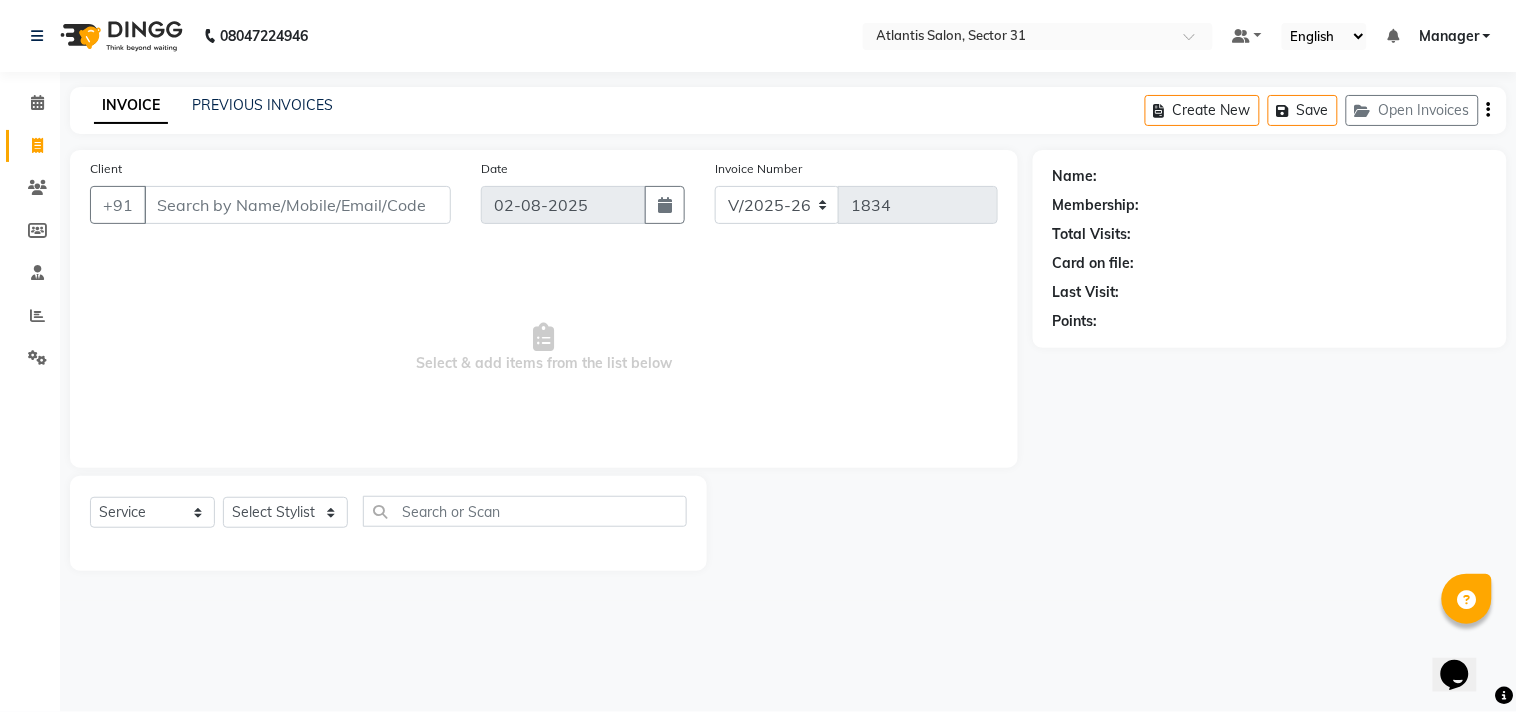 click on "Client" at bounding box center (297, 205) 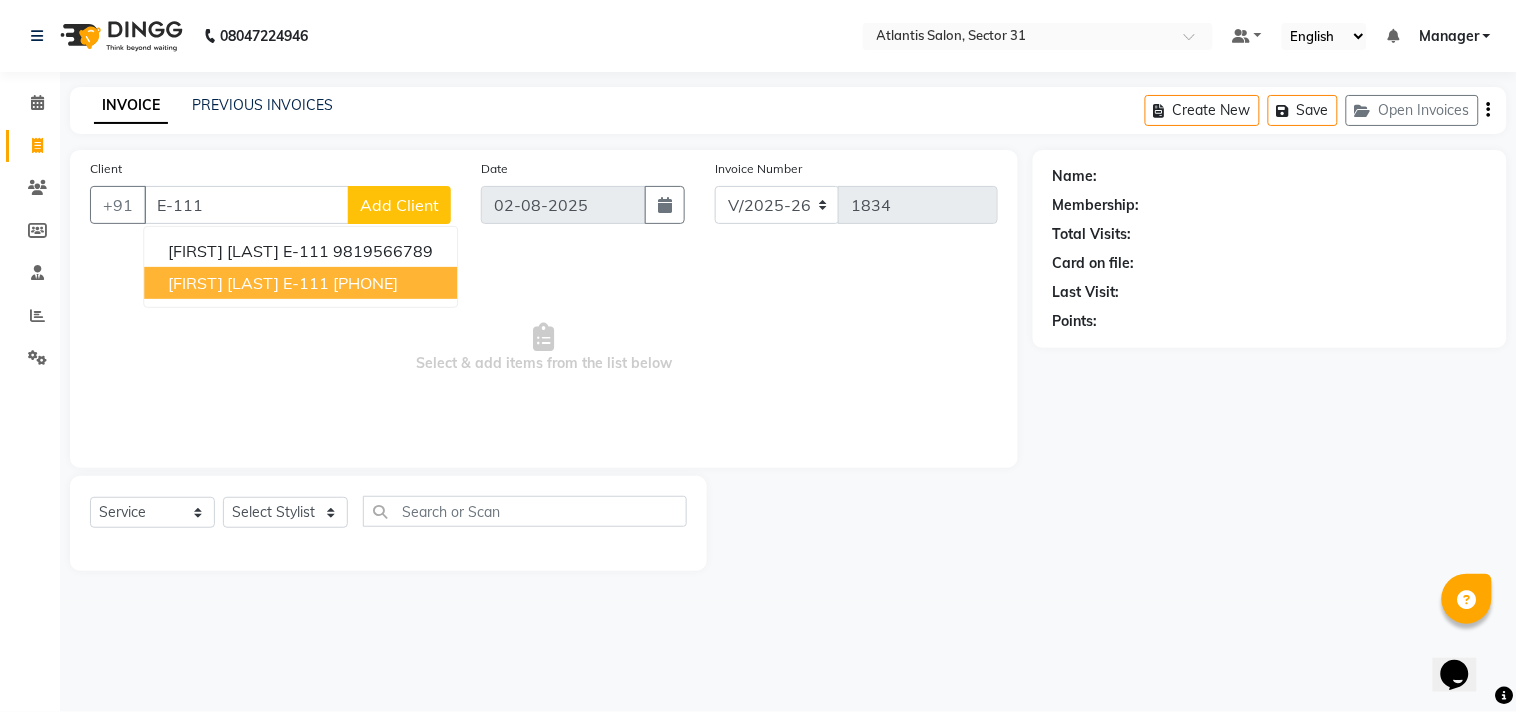 click on "[FIRST] [LAST] E-111  [PHONE]" at bounding box center [300, 283] 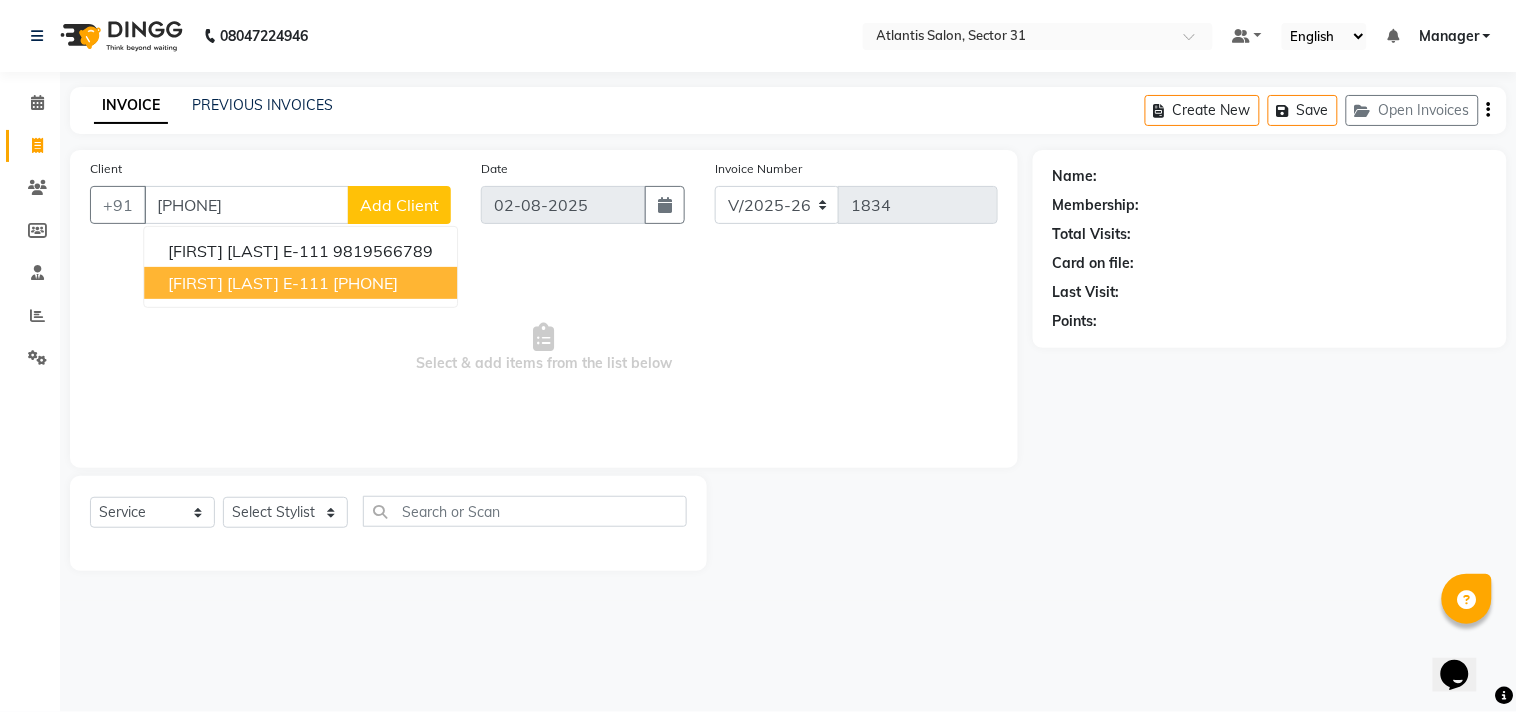 type on "[PHONE]" 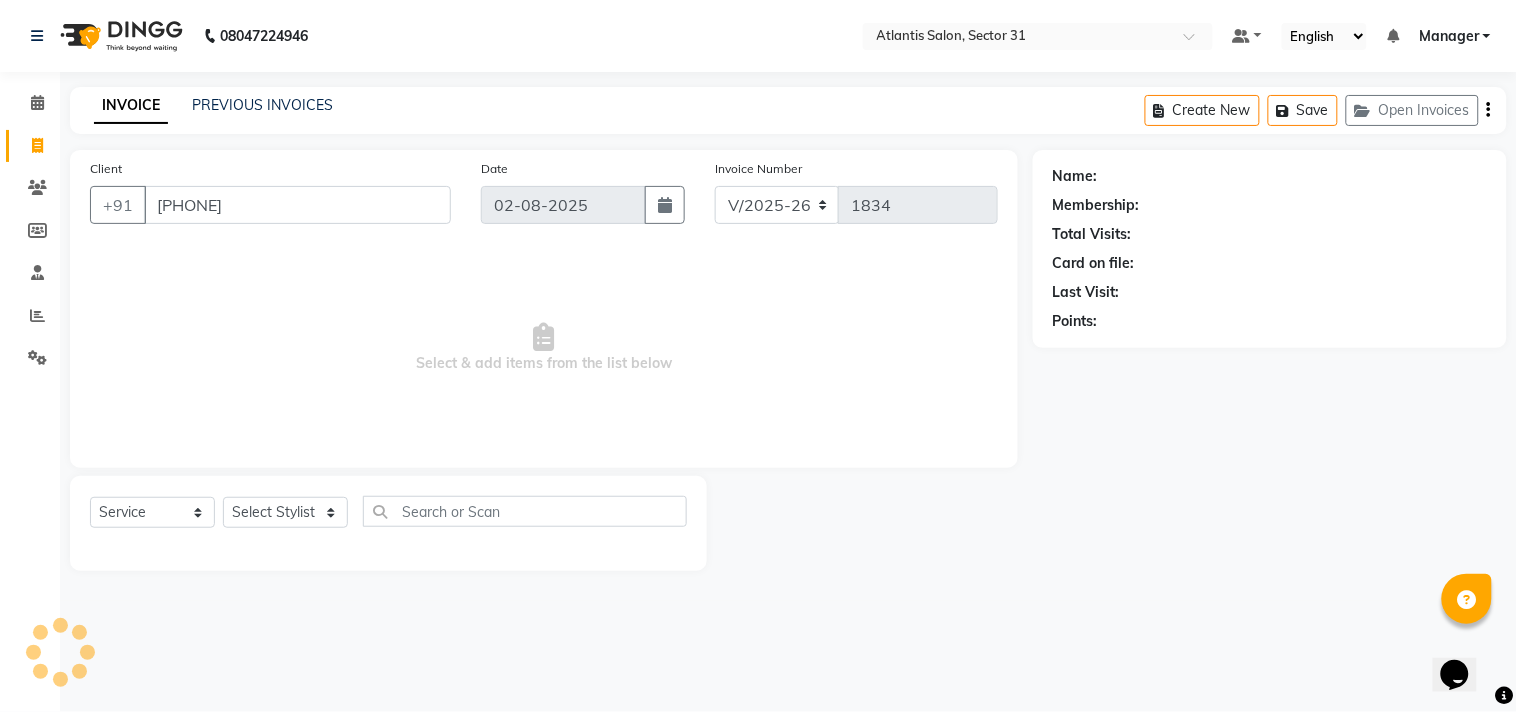 select on "1: Object" 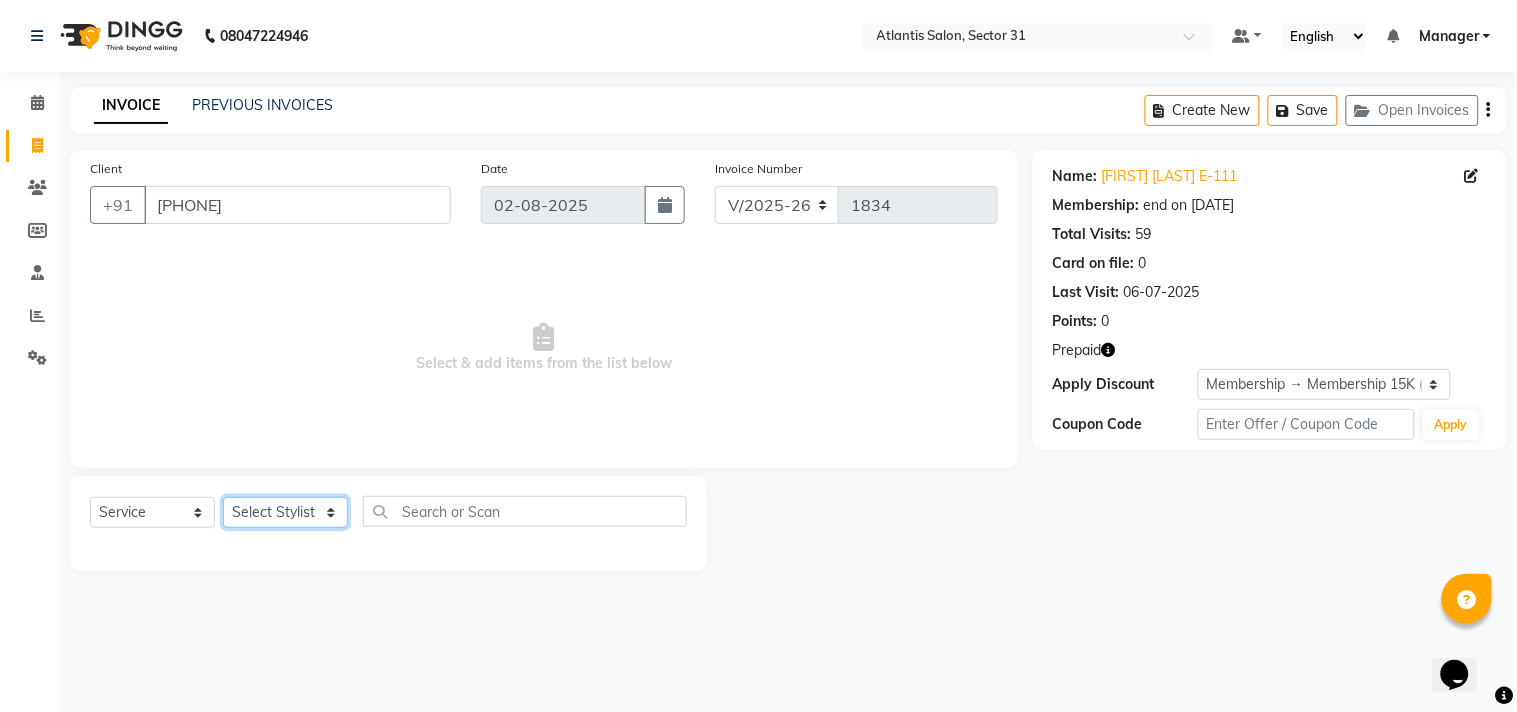 click on "Select Stylist [PERSON]  [PERSON] [PERSON] [PERSON] [PERSON] Manager Staff 31 Staff ILD [PERSON]" 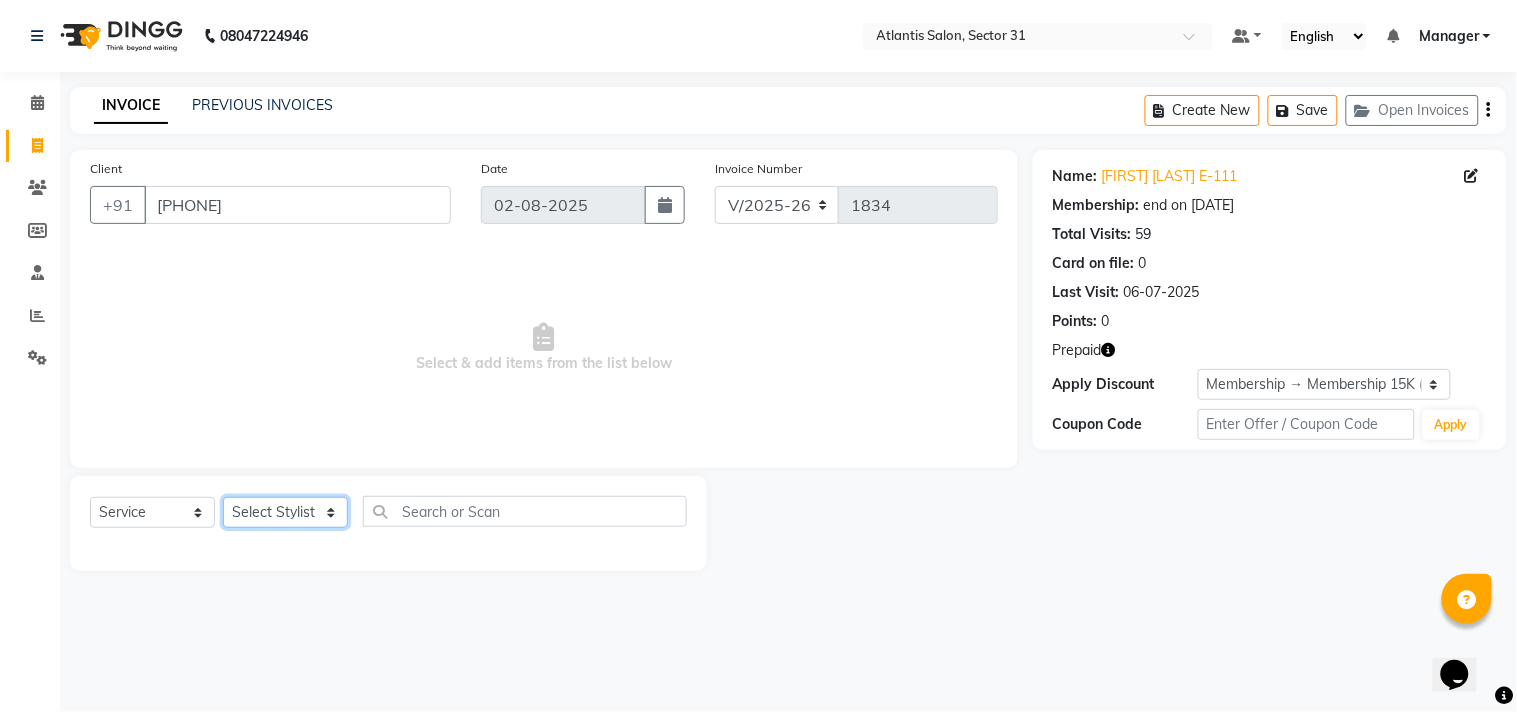 select on "33510" 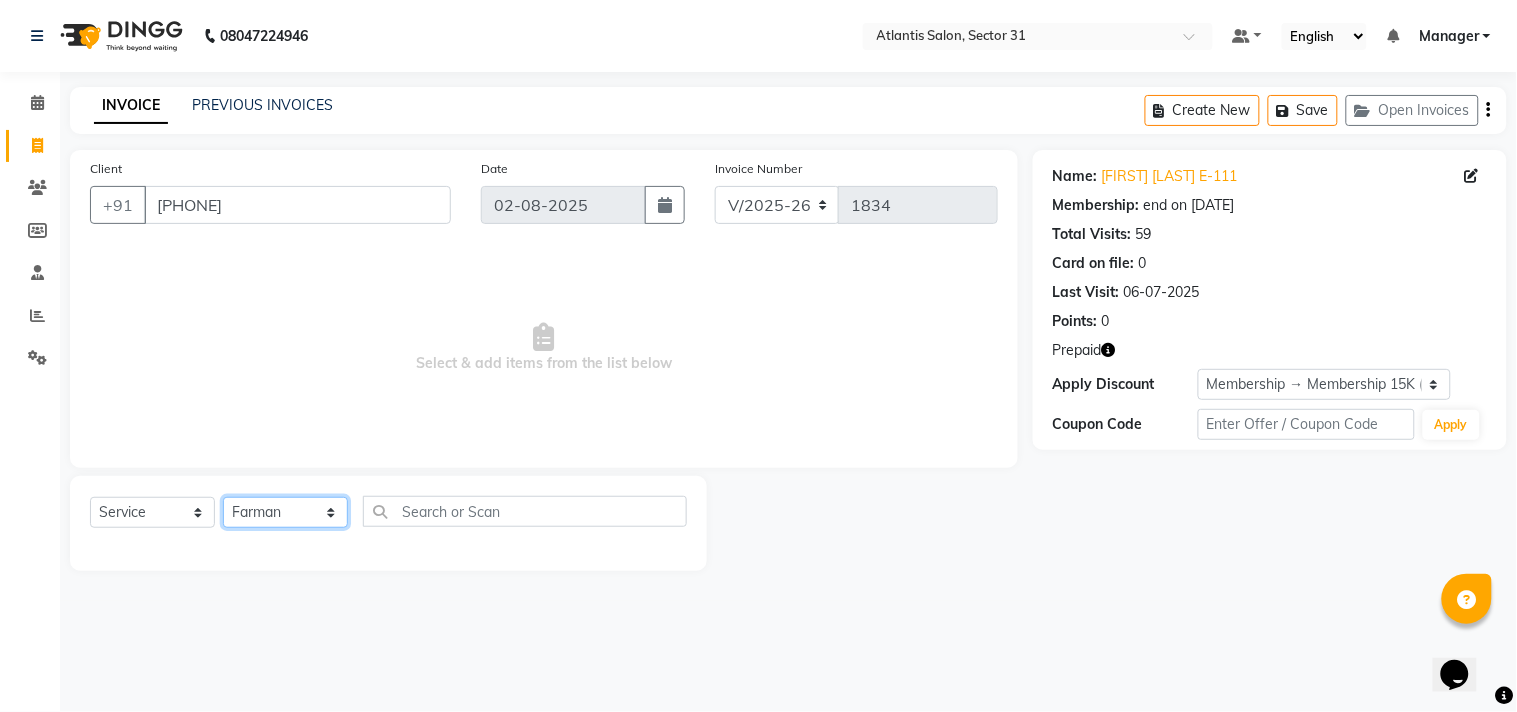 click on "Select Stylist [PERSON]  [PERSON] [PERSON] [PERSON] [PERSON] Manager Staff 31 Staff ILD [PERSON]" 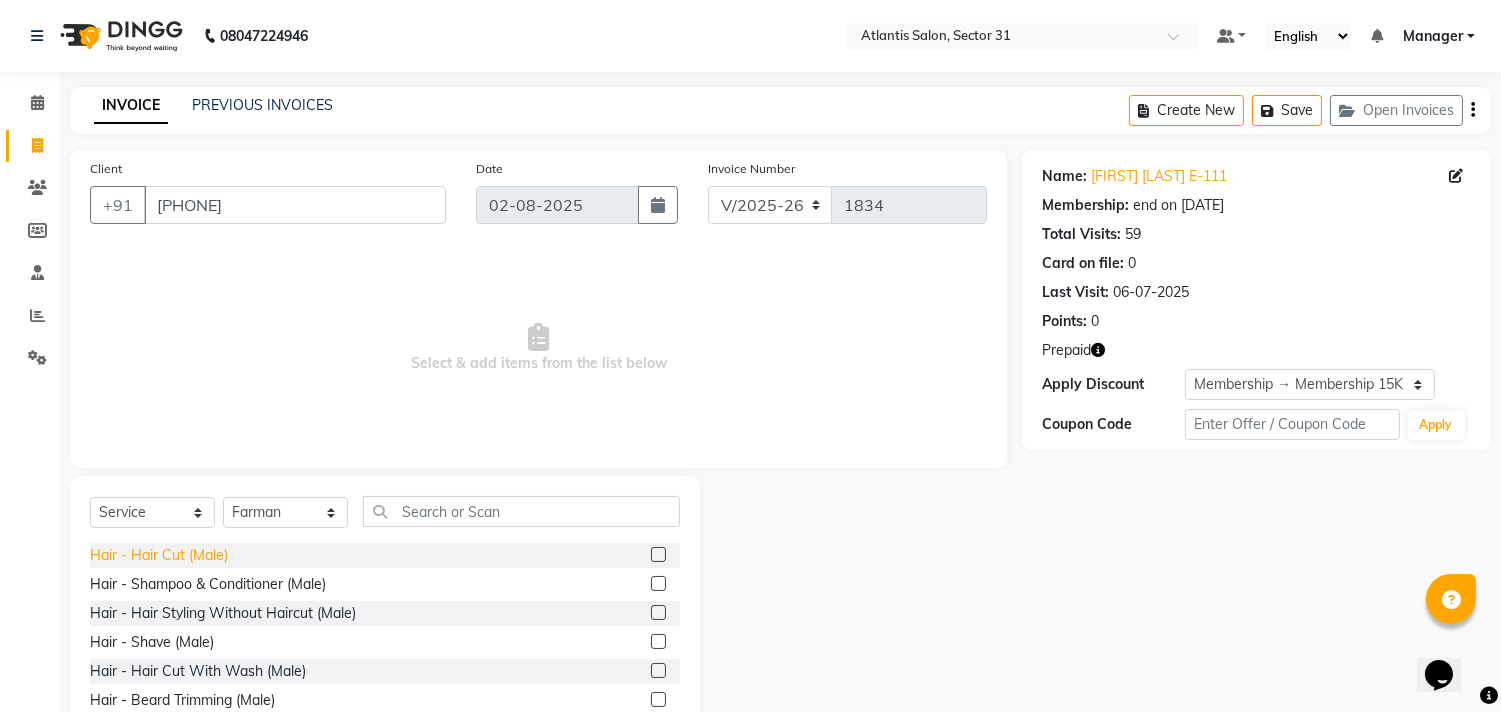 click on "Hair - Hair Cut (Male)" 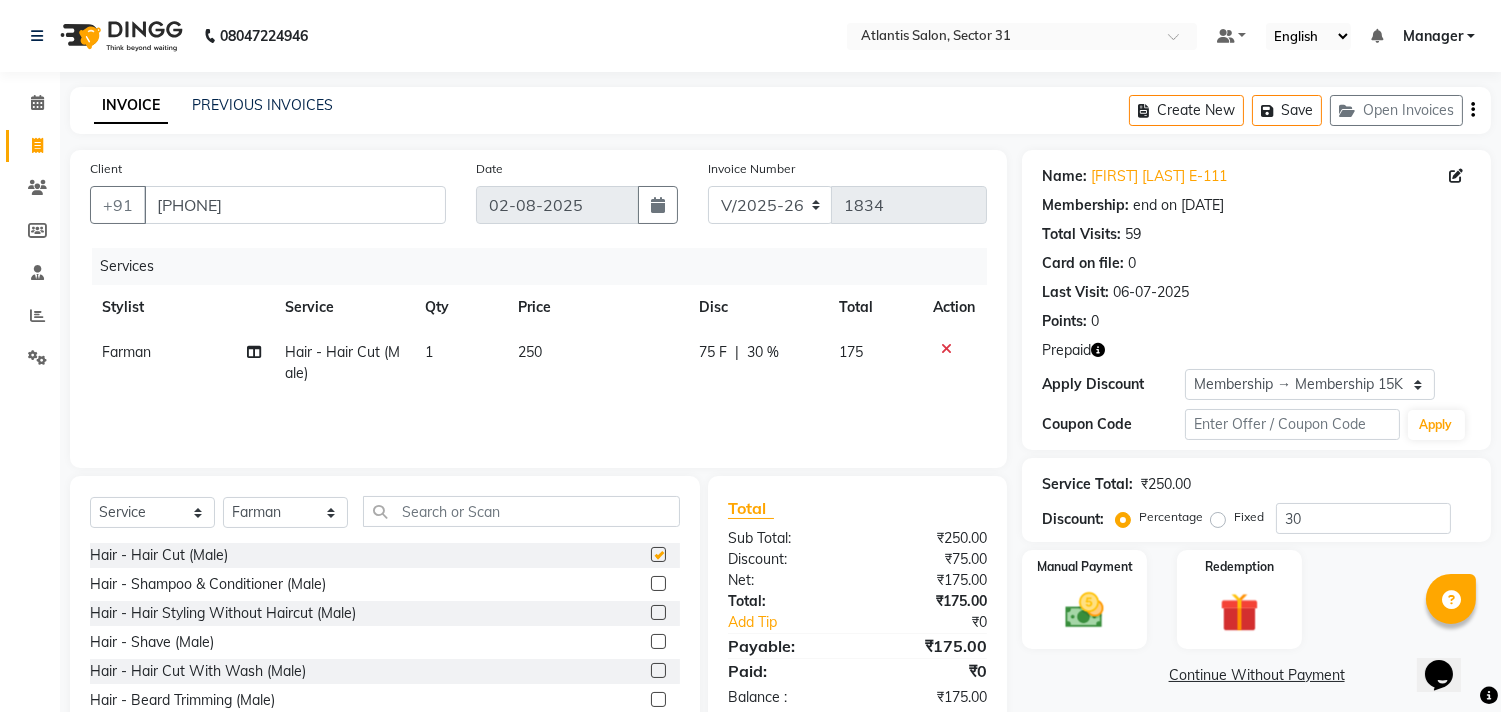 checkbox on "false" 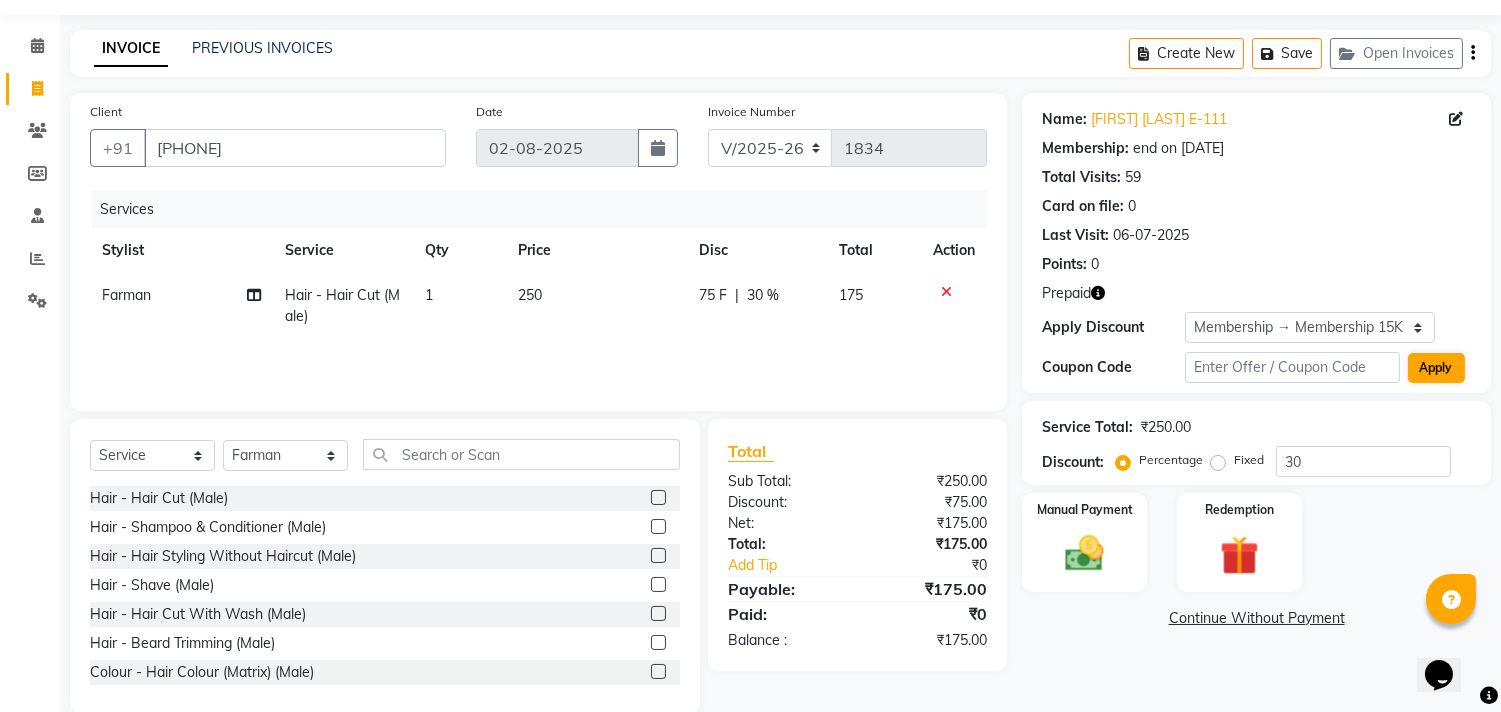 scroll, scrollTop: 88, scrollLeft: 0, axis: vertical 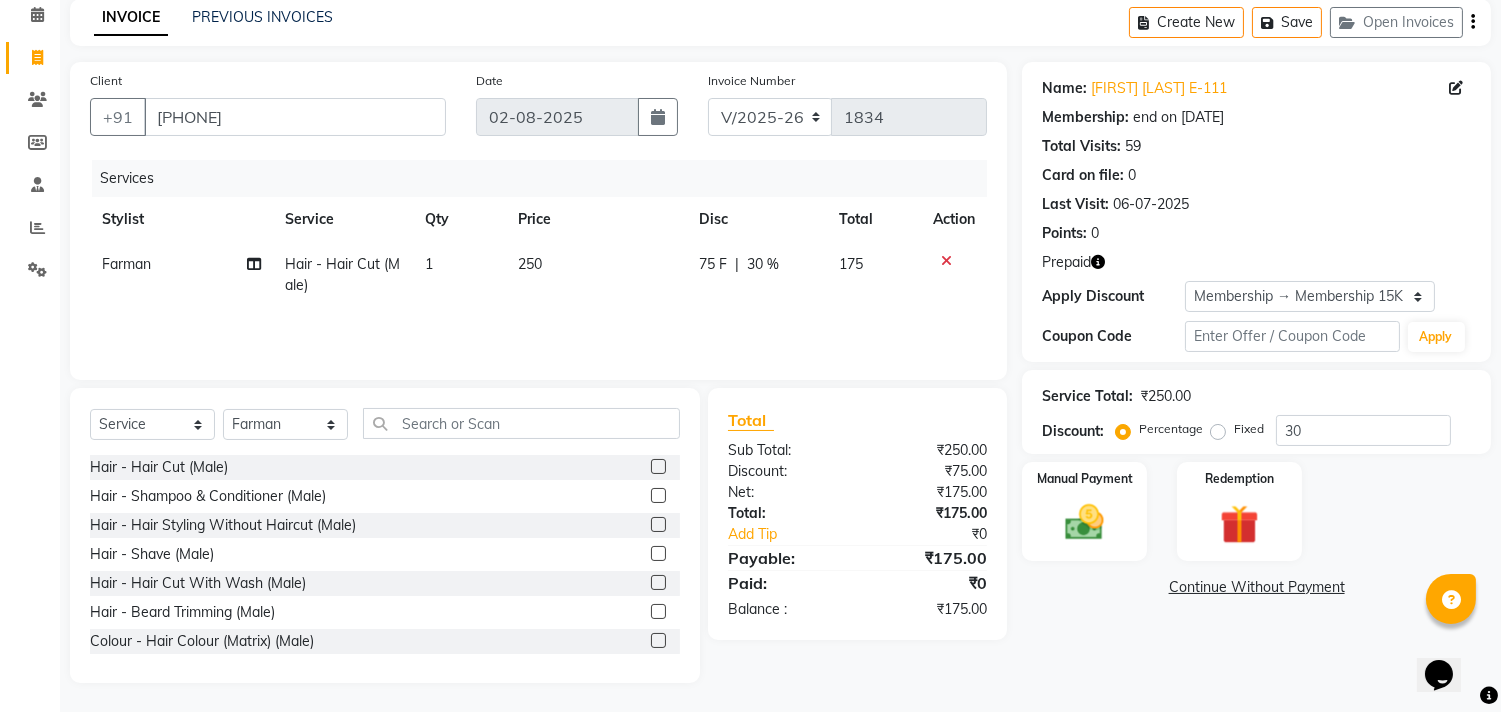 click on "Continue Without Payment" 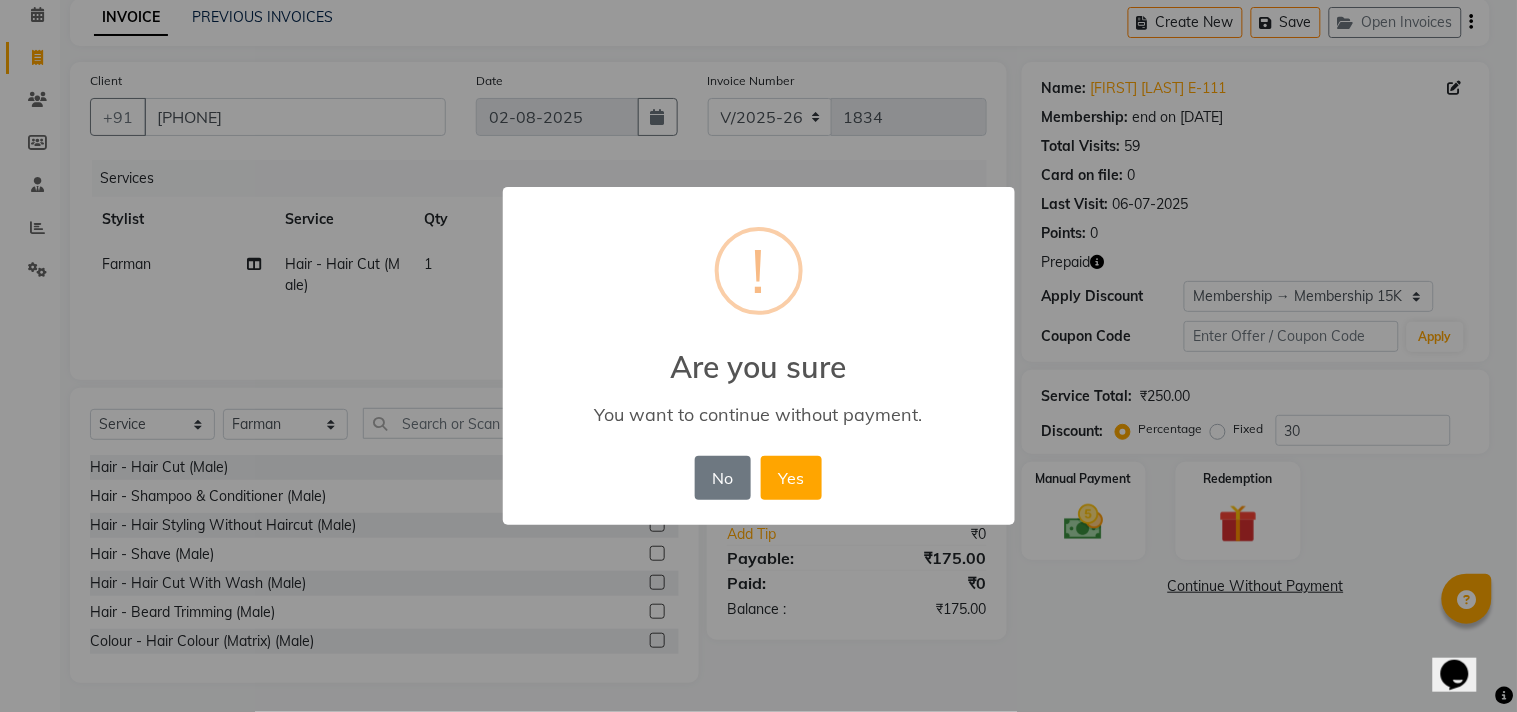 click on "× ! Are you sure You want to continue without payment. No No Yes" at bounding box center (758, 356) 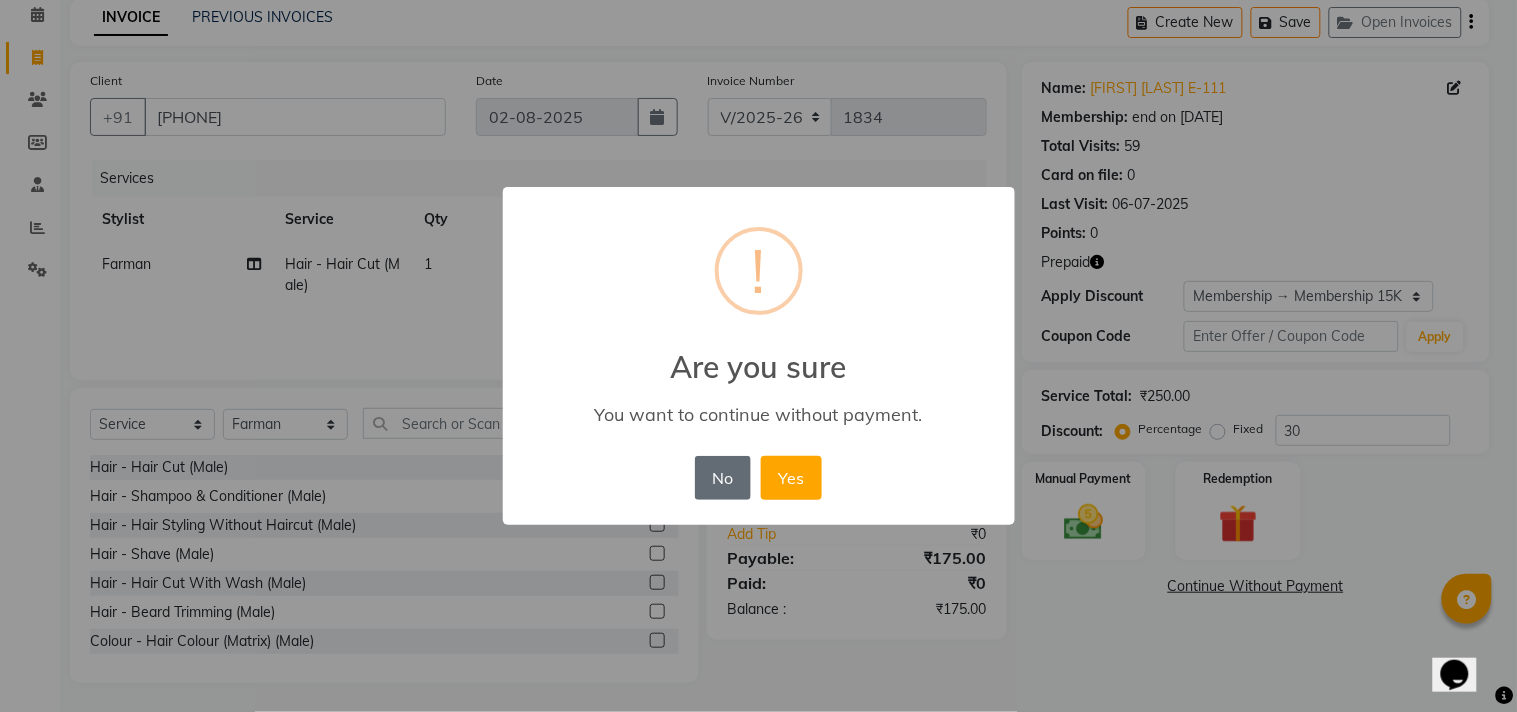 click on "No" at bounding box center (723, 478) 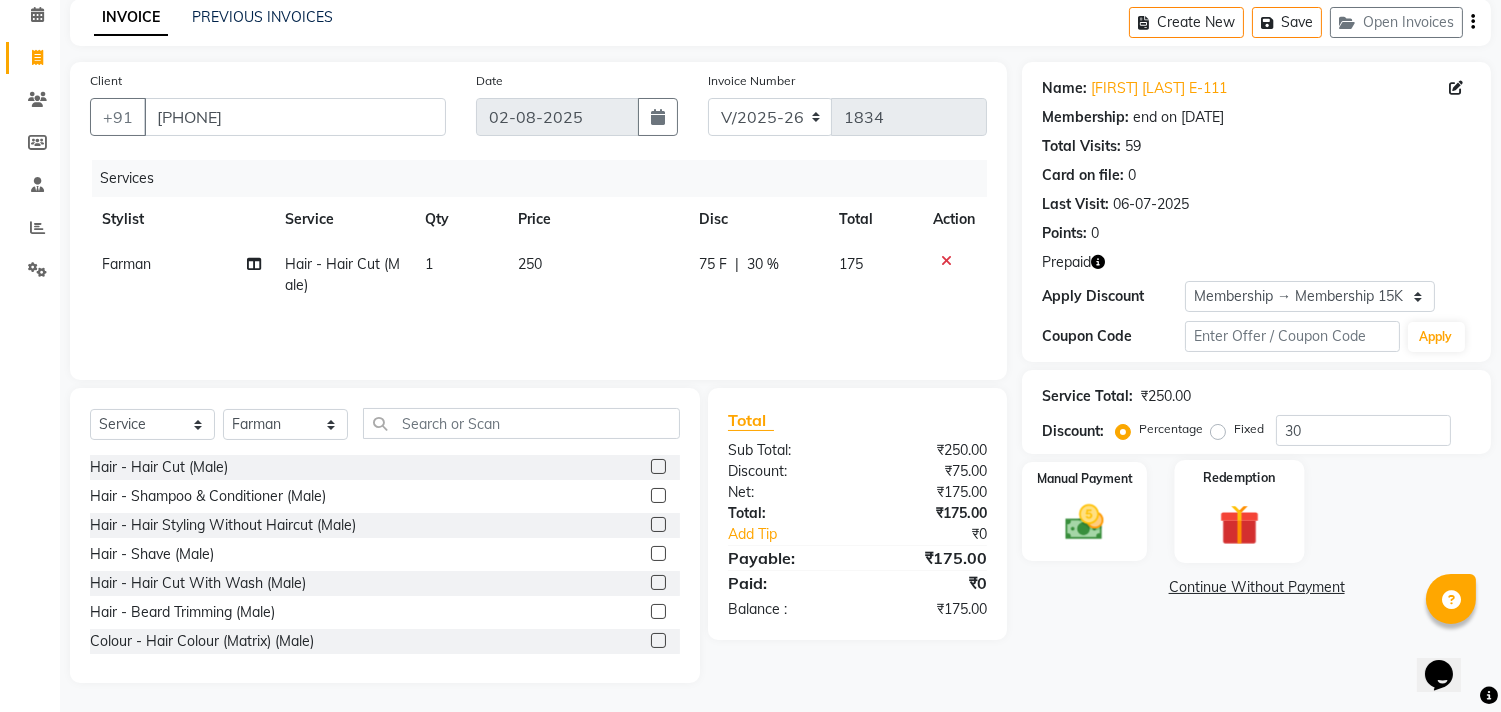 click 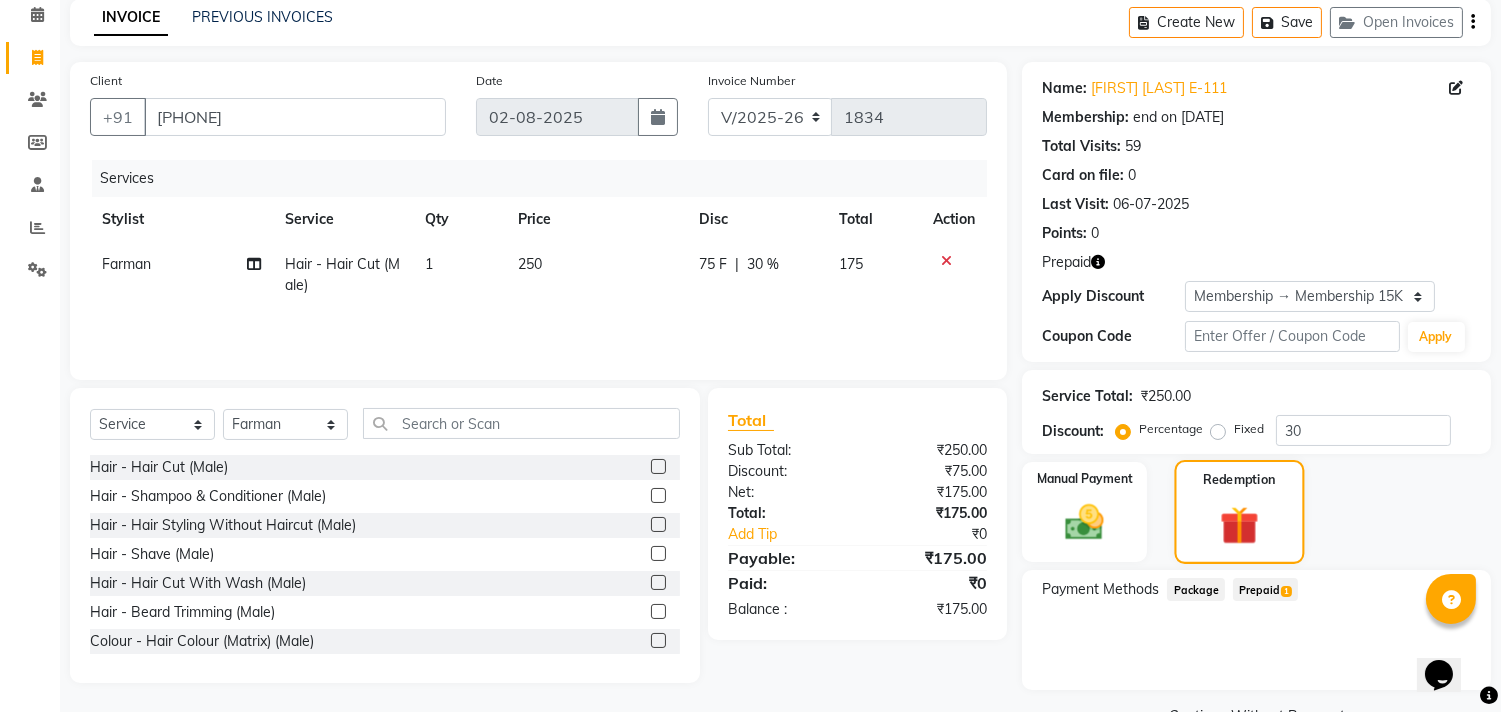click 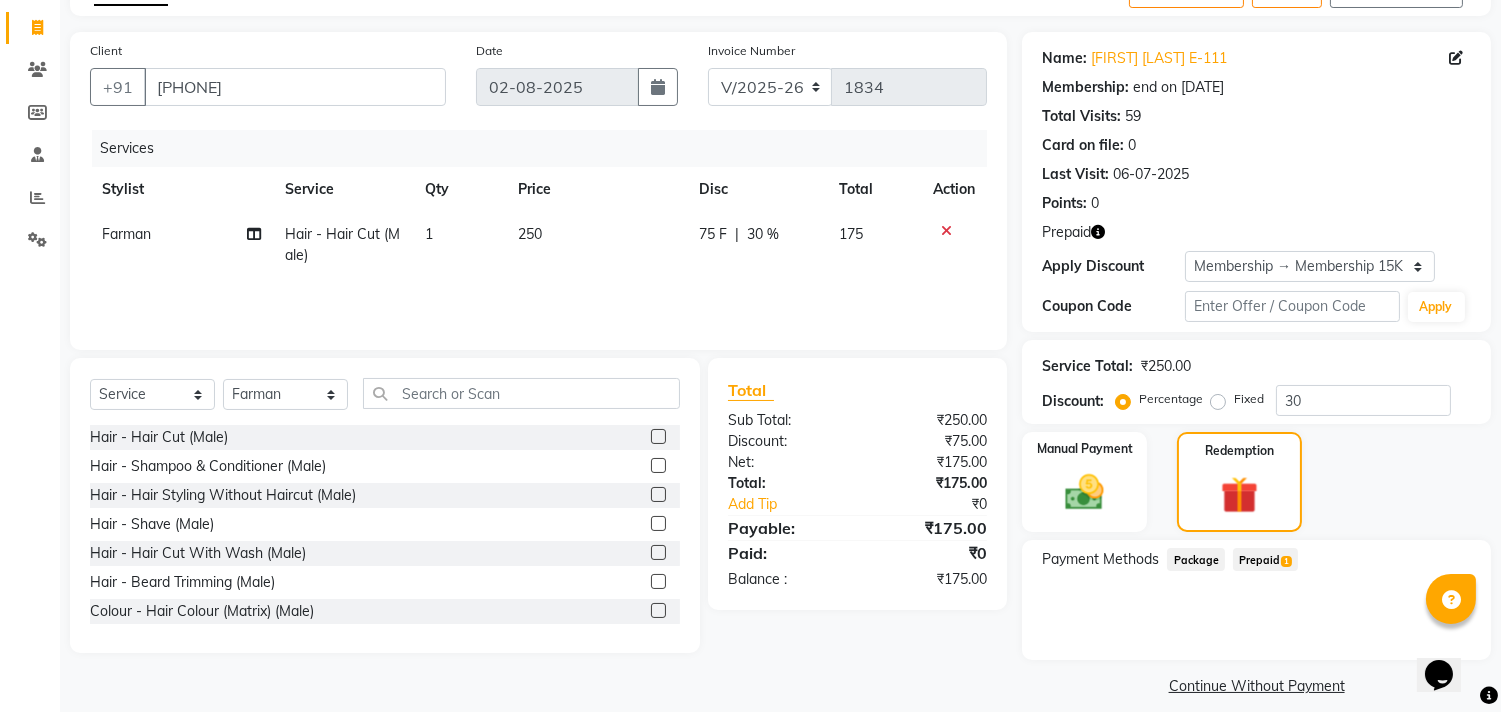 scroll, scrollTop: 135, scrollLeft: 0, axis: vertical 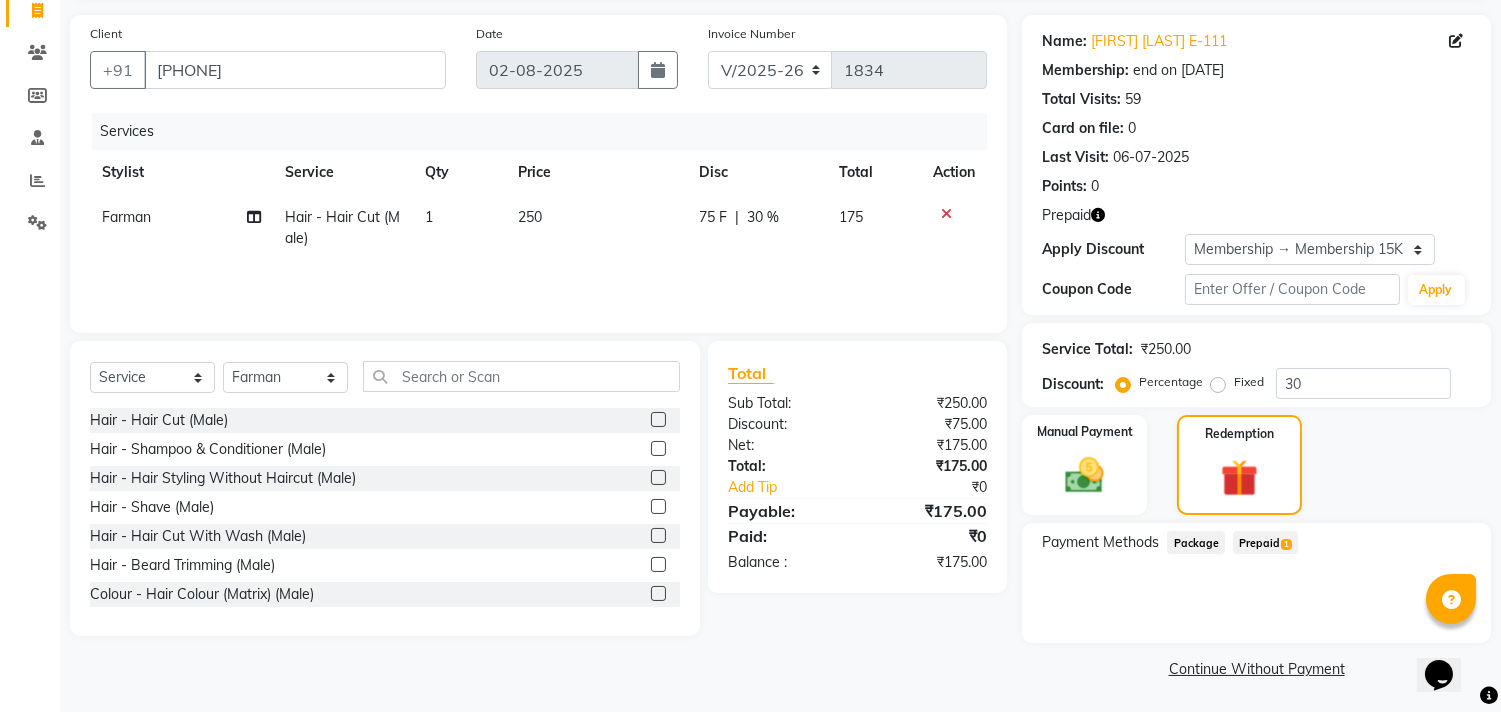 click on "Prepaid  1" 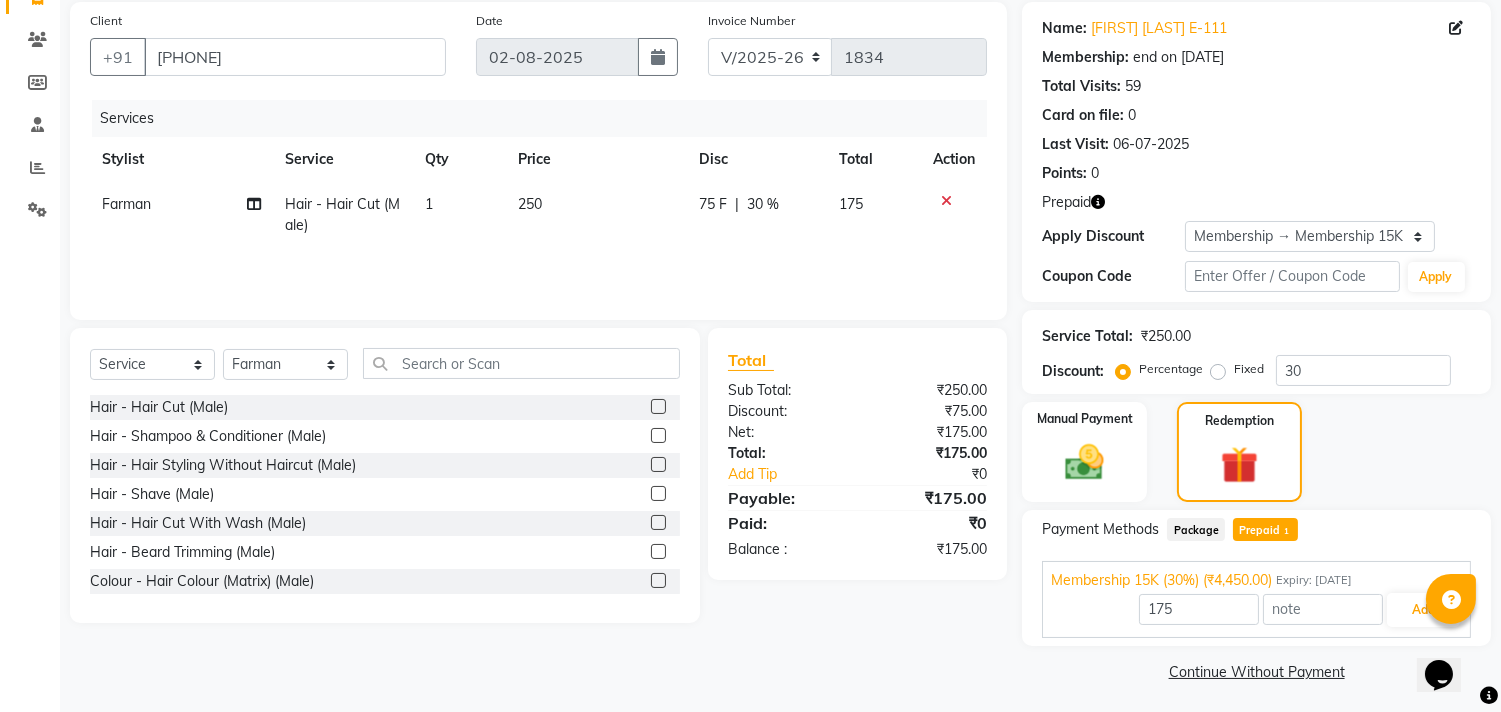 scroll, scrollTop: 152, scrollLeft: 0, axis: vertical 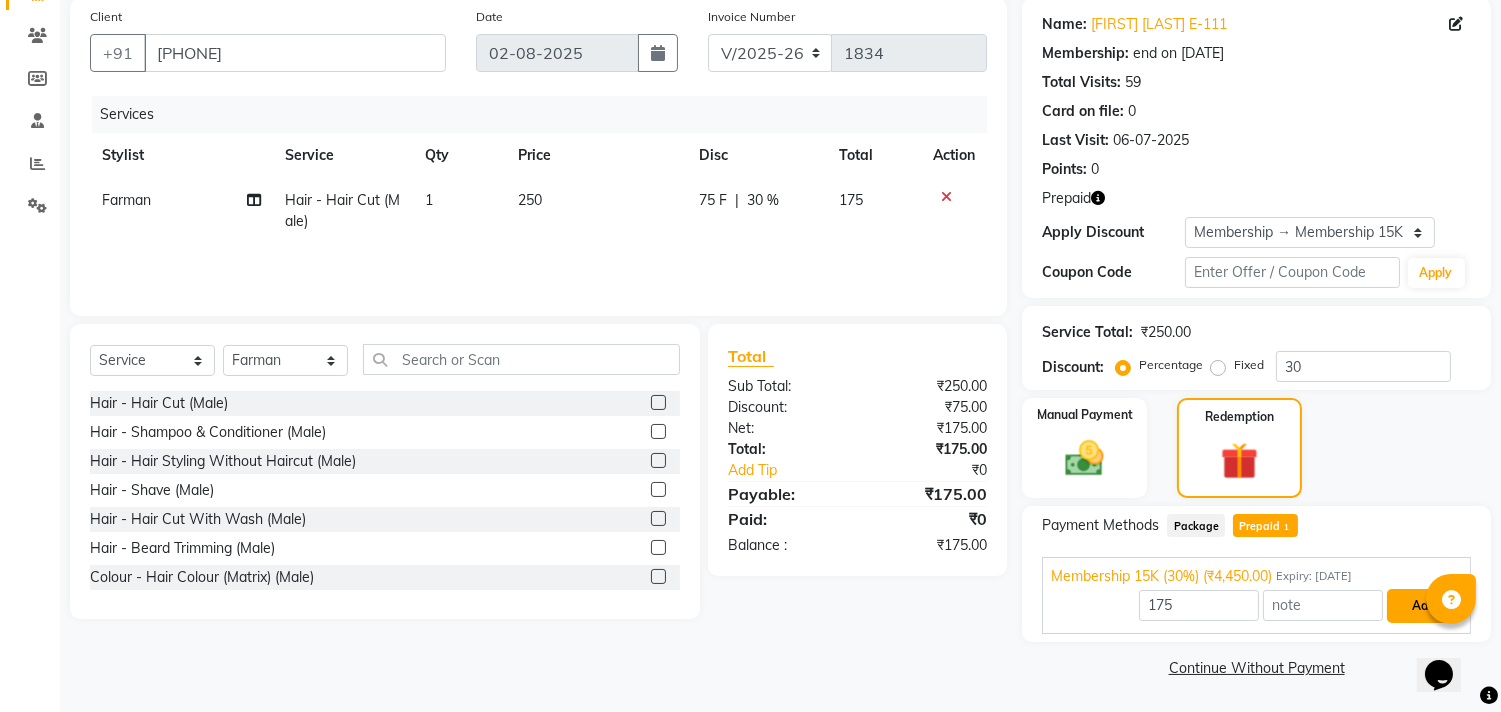 click on "Add" at bounding box center [1423, 606] 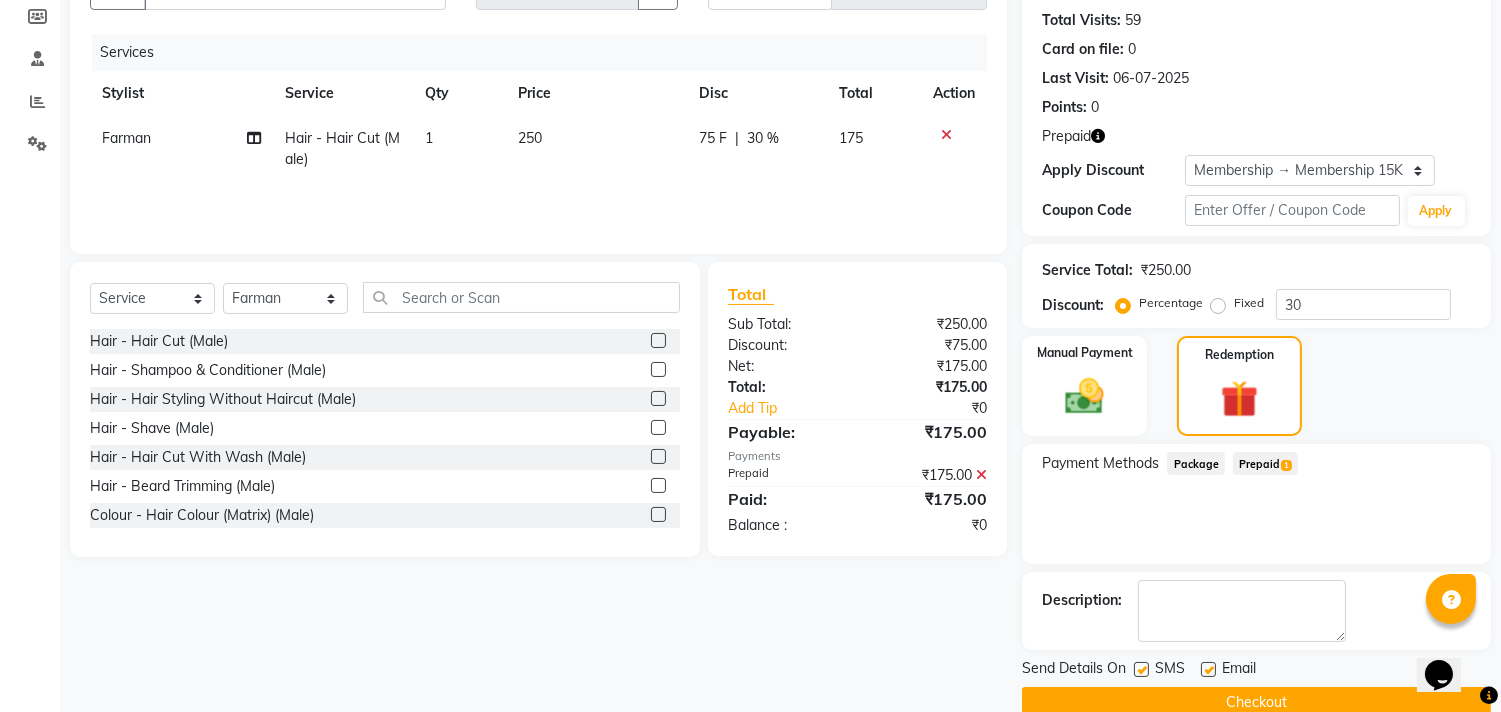 scroll, scrollTop: 248, scrollLeft: 0, axis: vertical 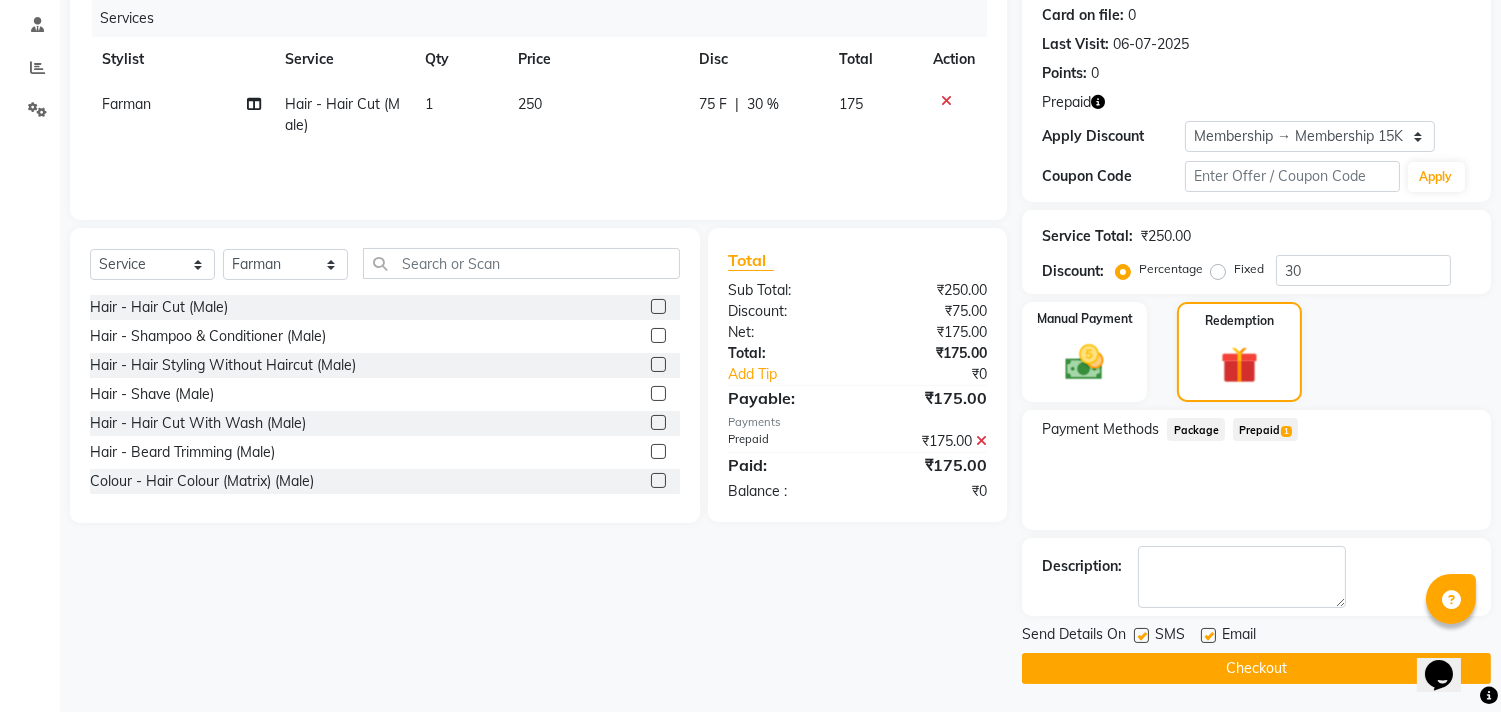 click on "Checkout" 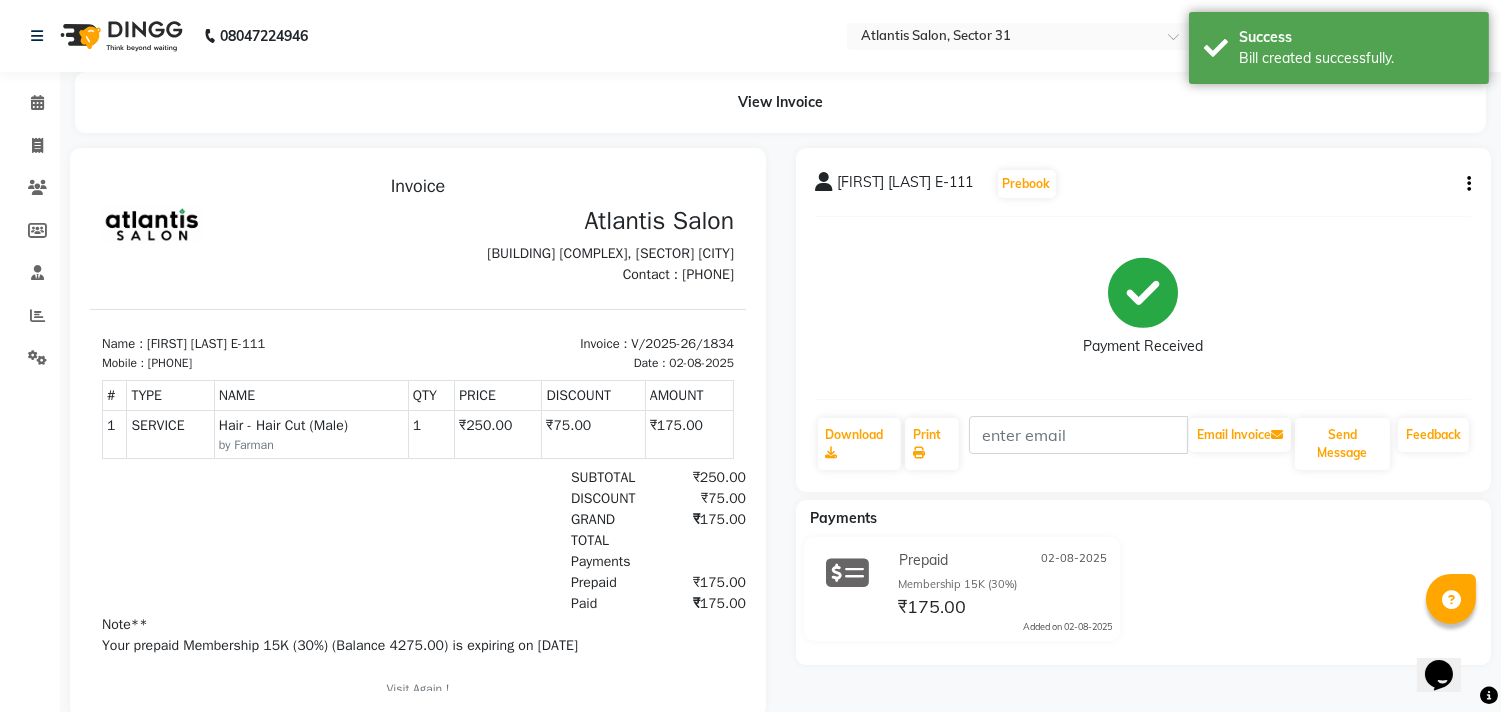 scroll, scrollTop: 0, scrollLeft: 0, axis: both 